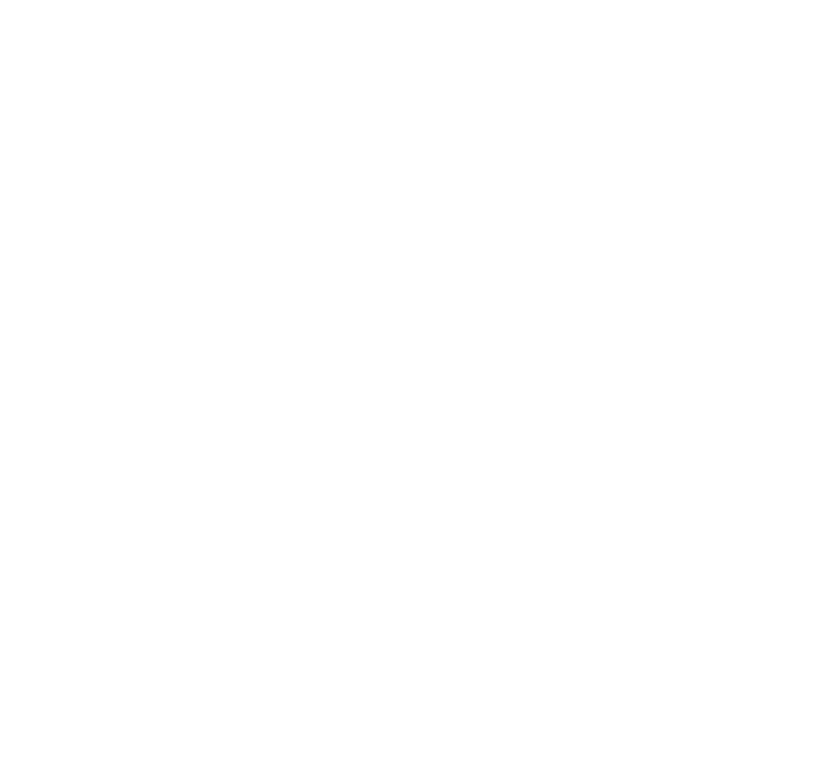 scroll, scrollTop: 0, scrollLeft: 0, axis: both 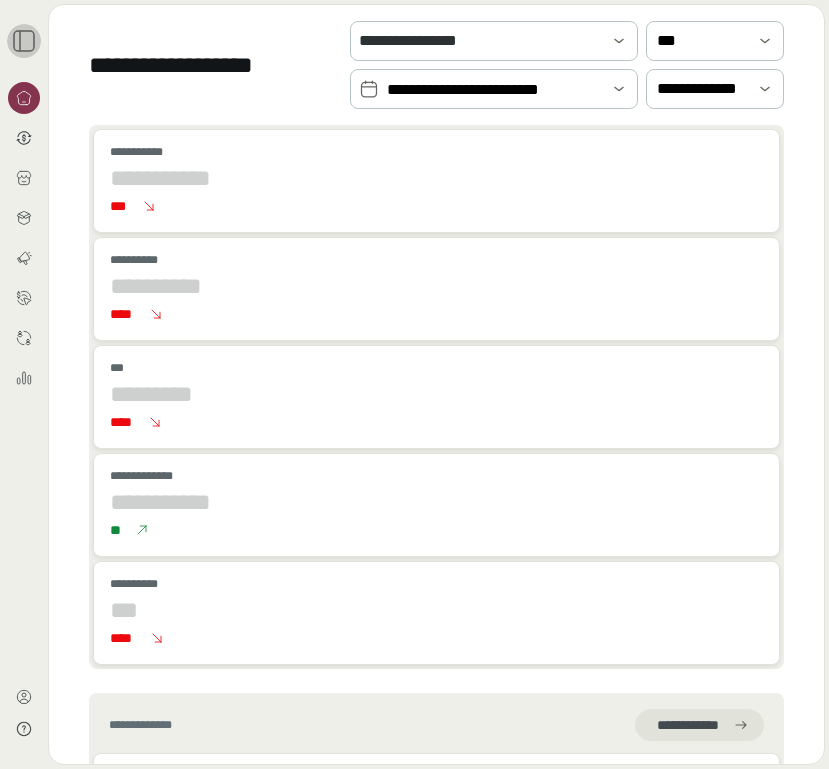click 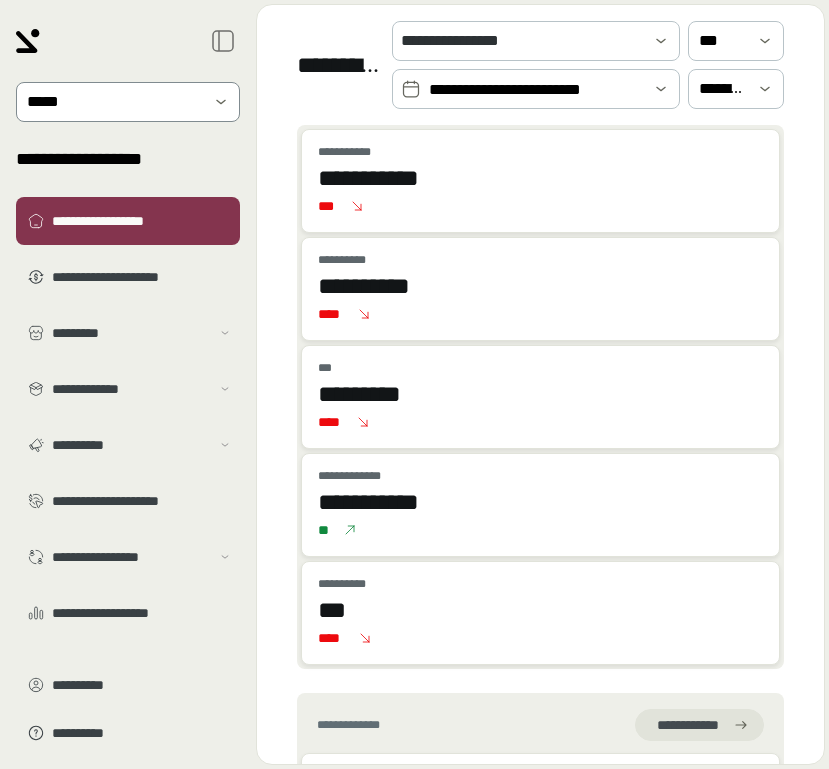 click on "*****" at bounding box center (128, 102) 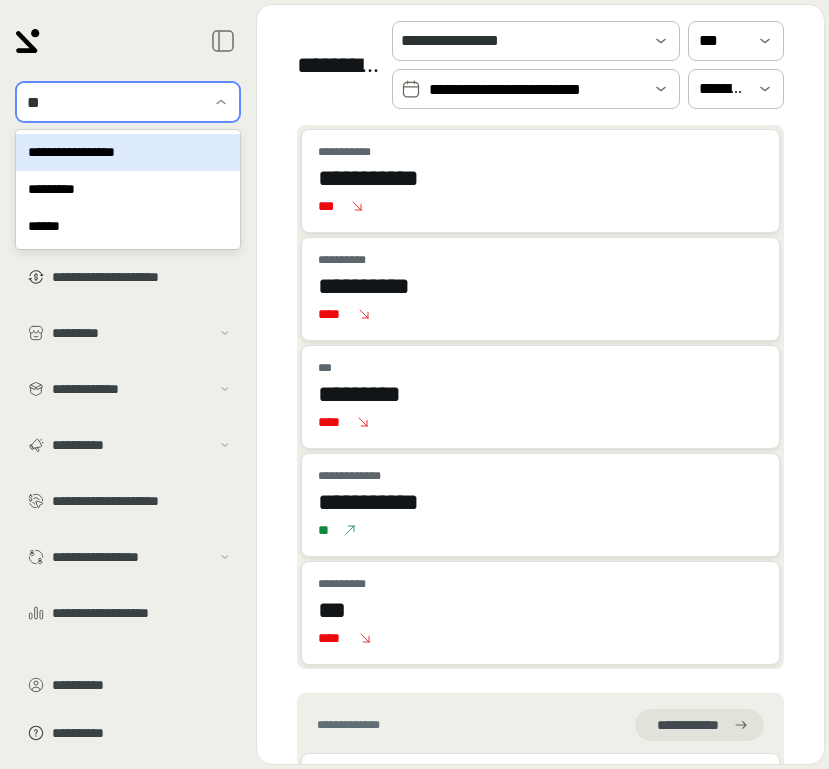 type on "***" 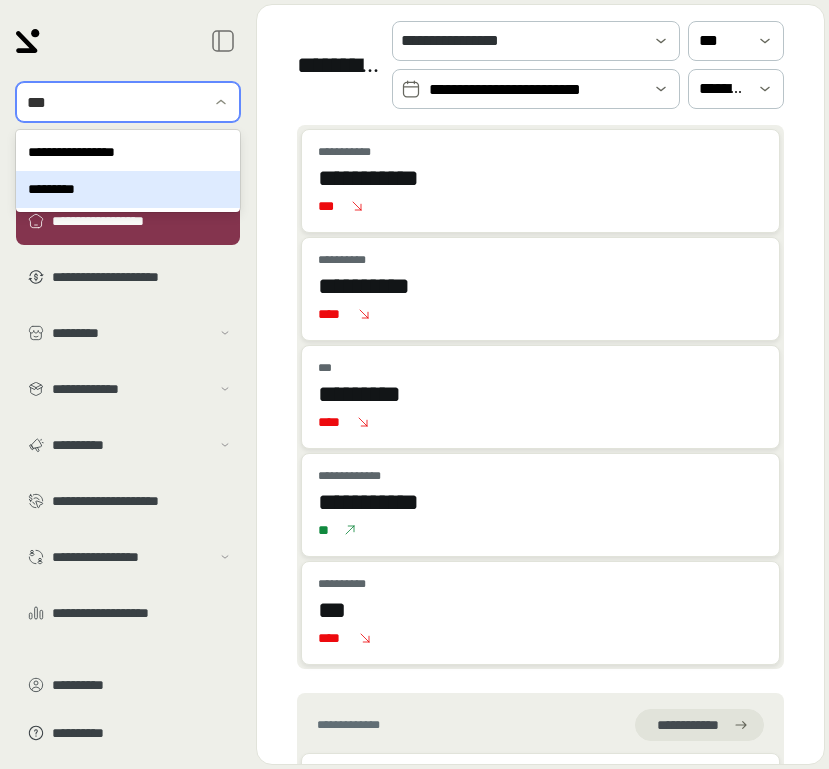 type 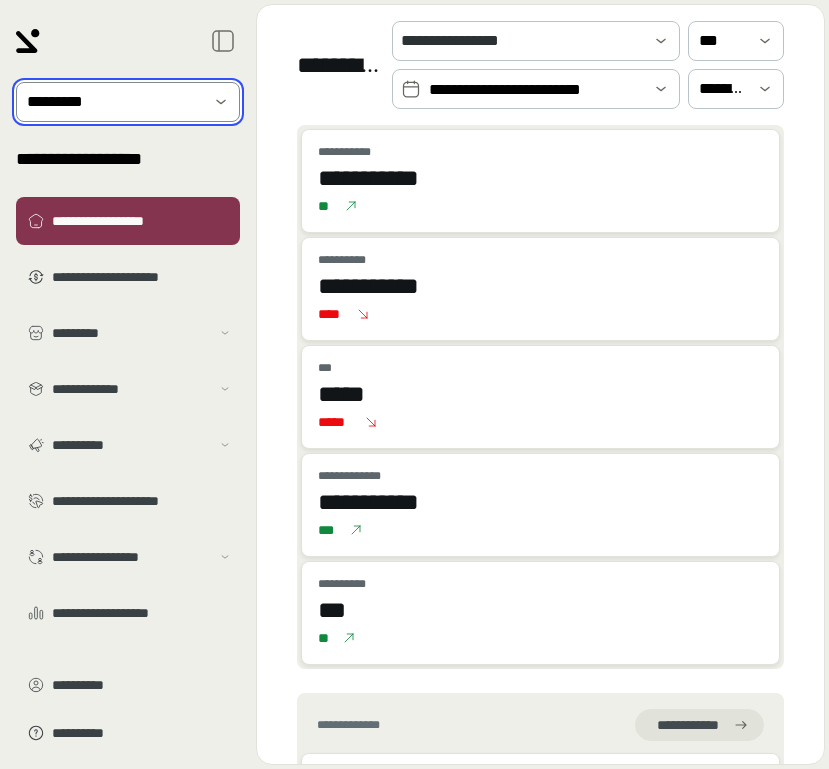 click on "**********" at bounding box center [536, 89] 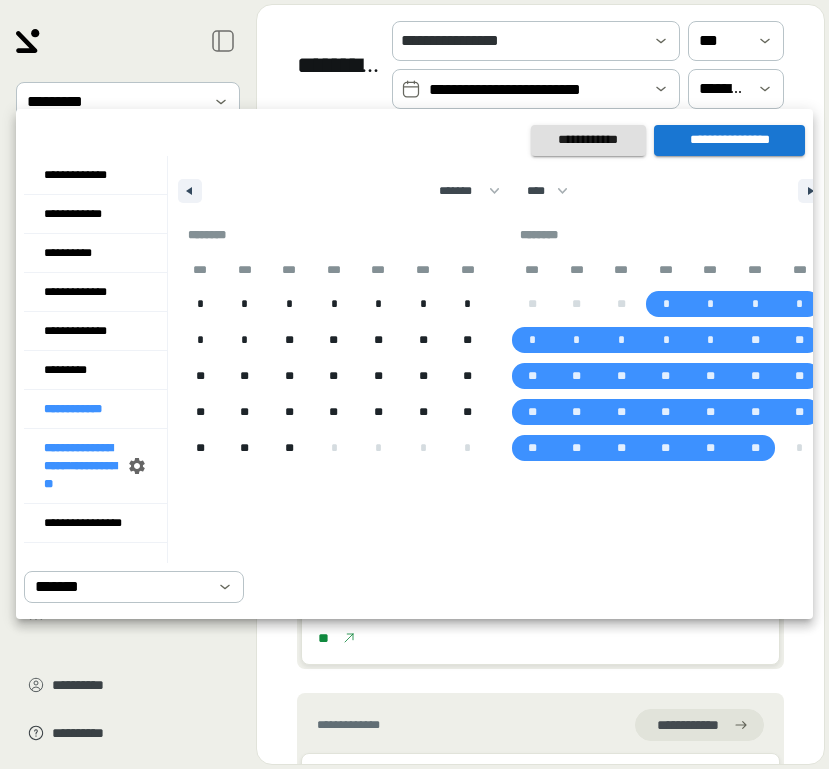 click at bounding box center (414, 384) 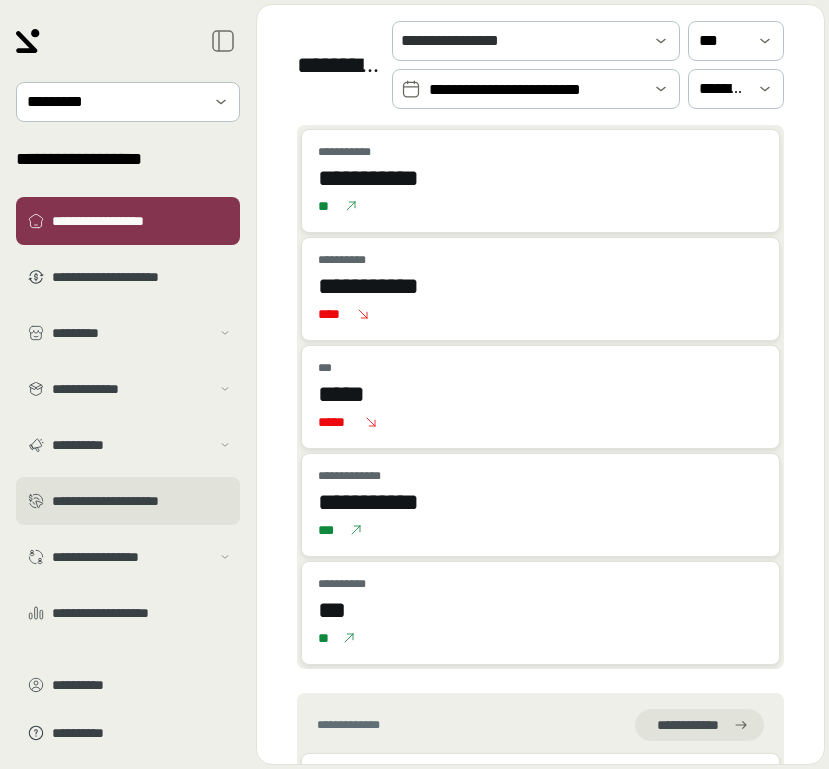 click on "**********" at bounding box center (142, 501) 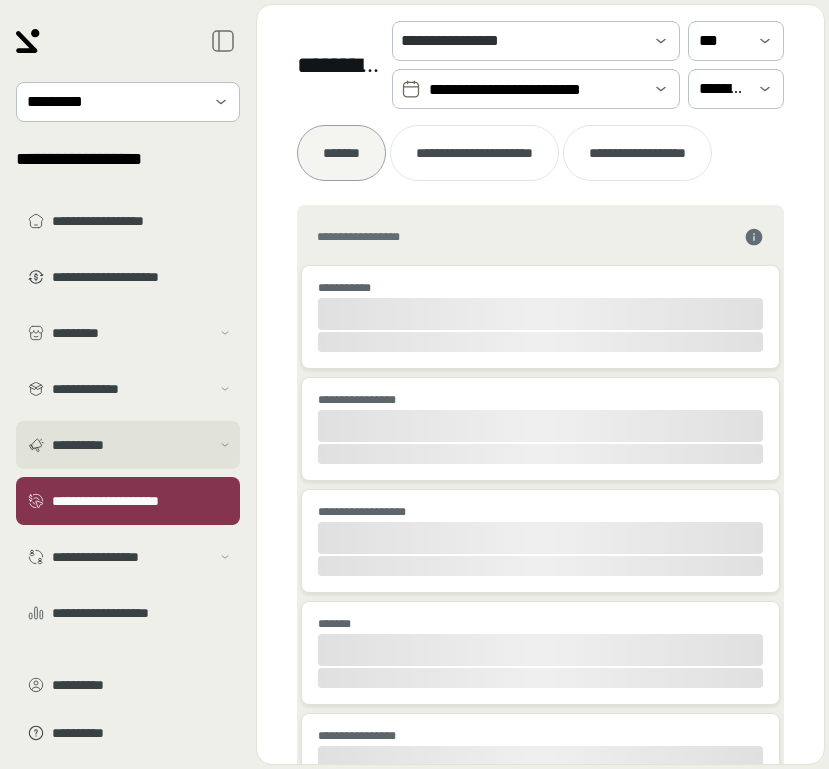 click on "**********" at bounding box center (131, 445) 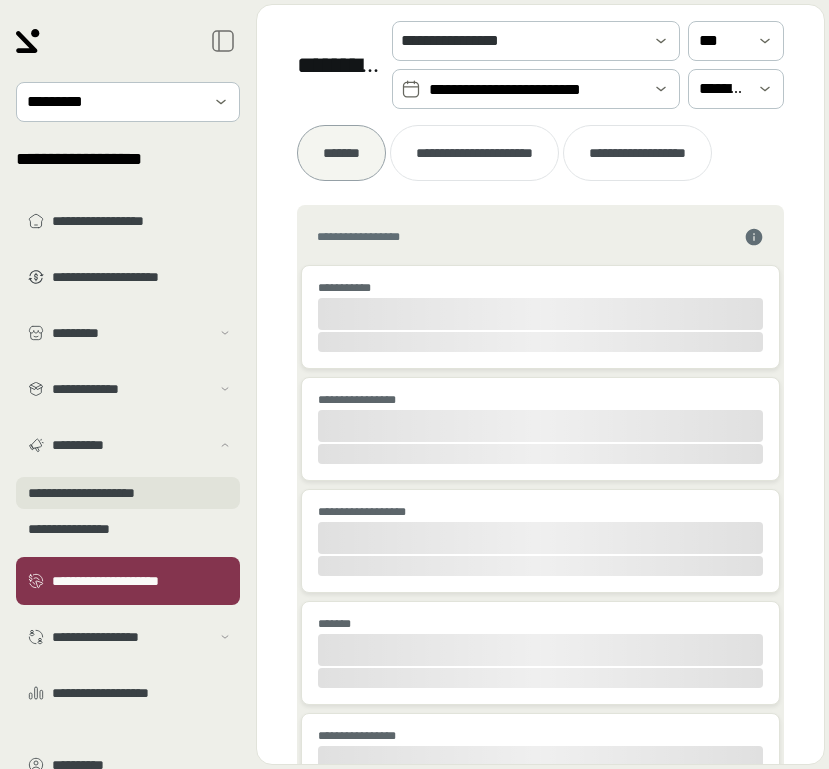 click on "**********" at bounding box center [128, 493] 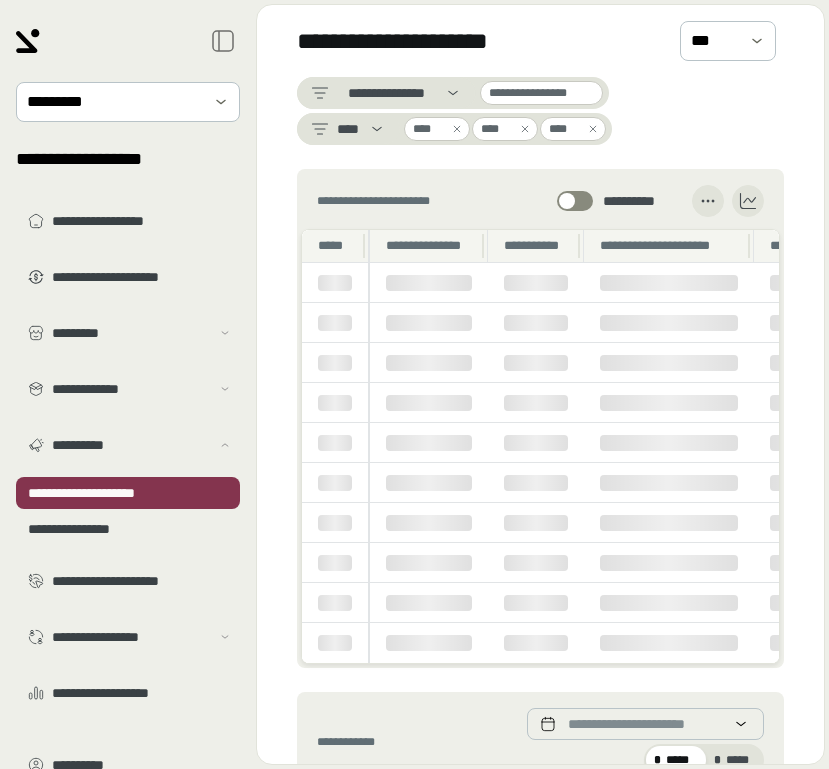 click 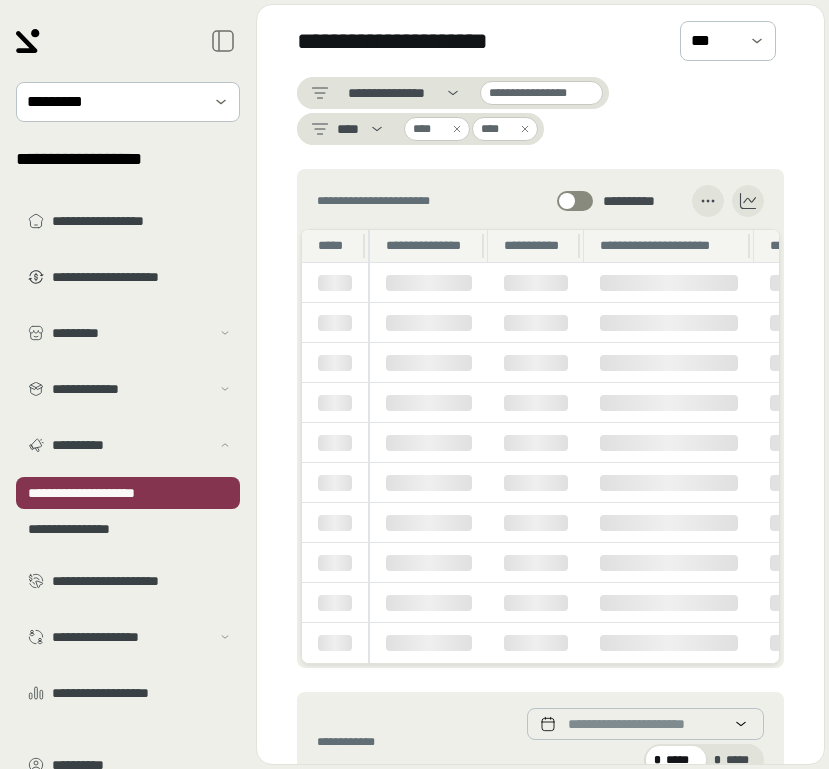 click 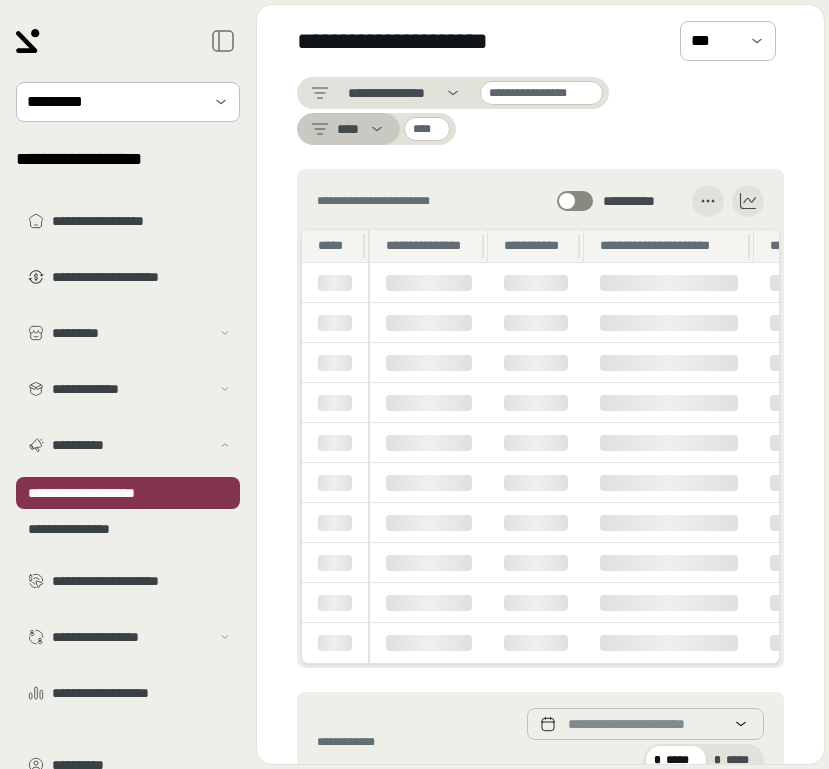 click 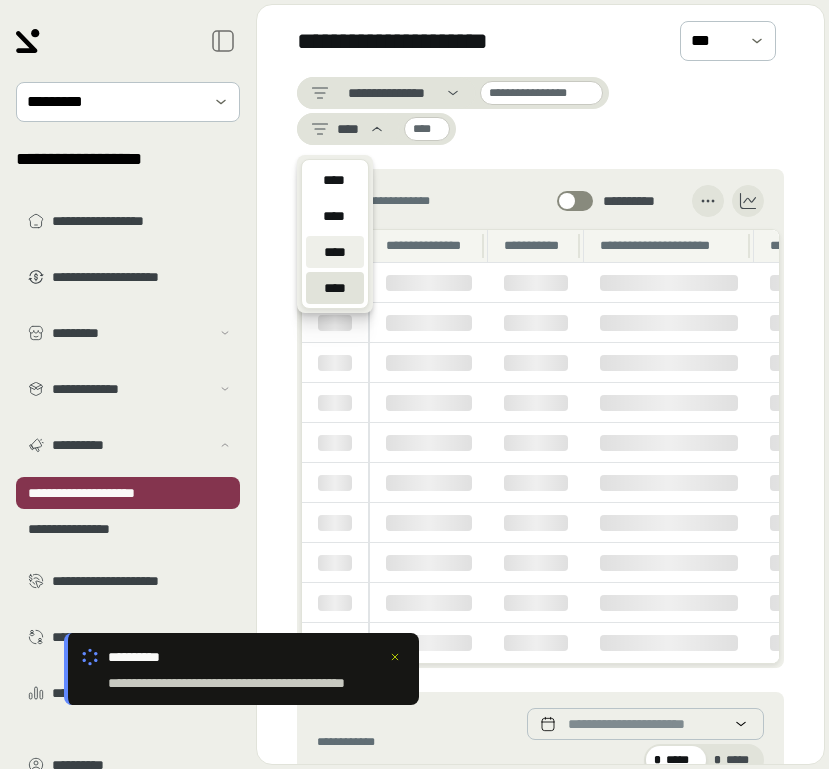 click on "****" at bounding box center [334, 252] 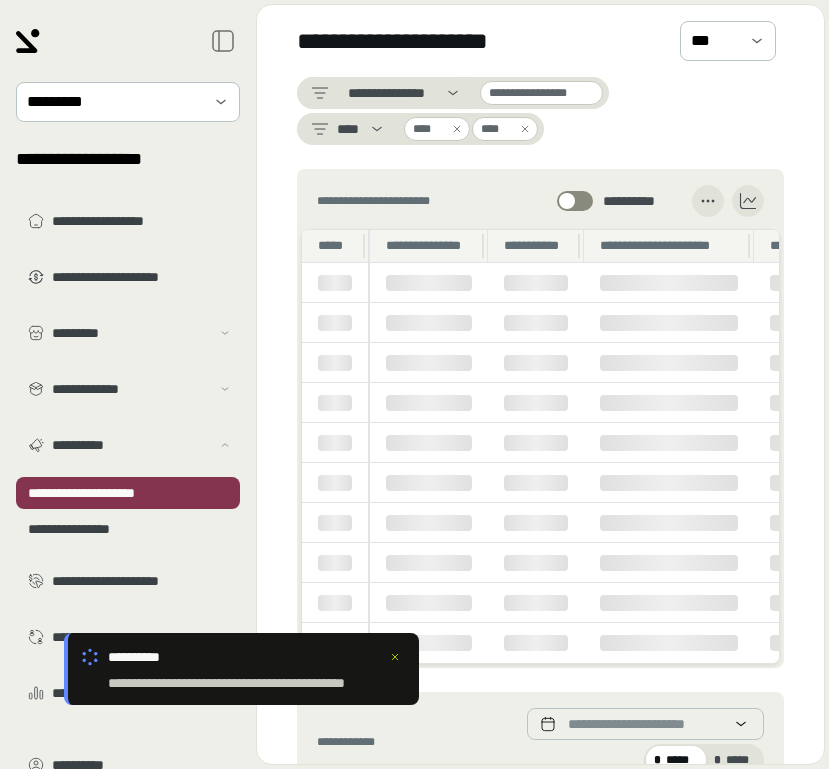 click on "**********" at bounding box center (540, 111) 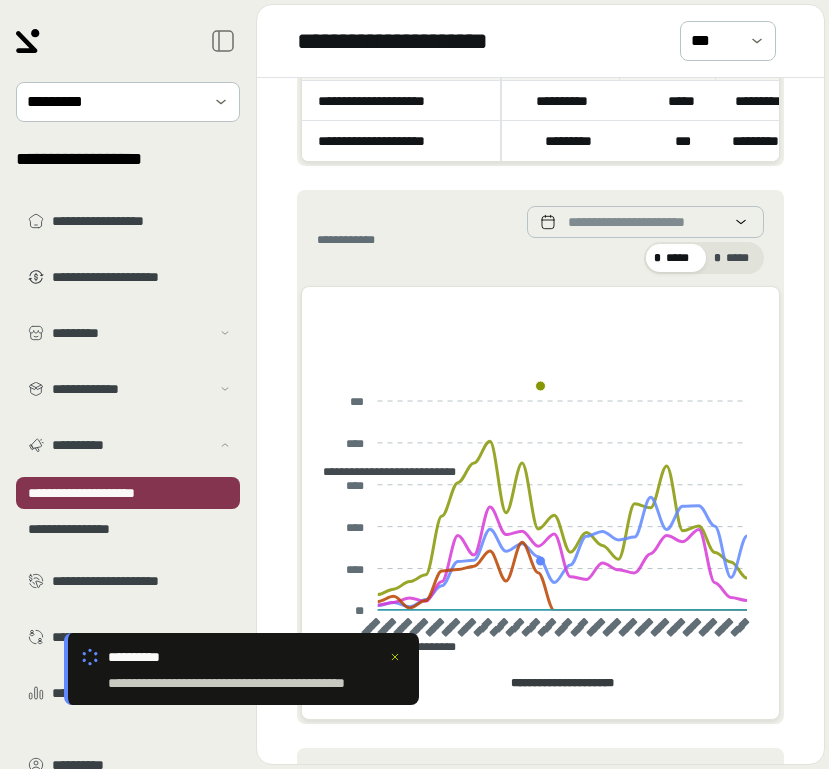 scroll, scrollTop: 0, scrollLeft: 0, axis: both 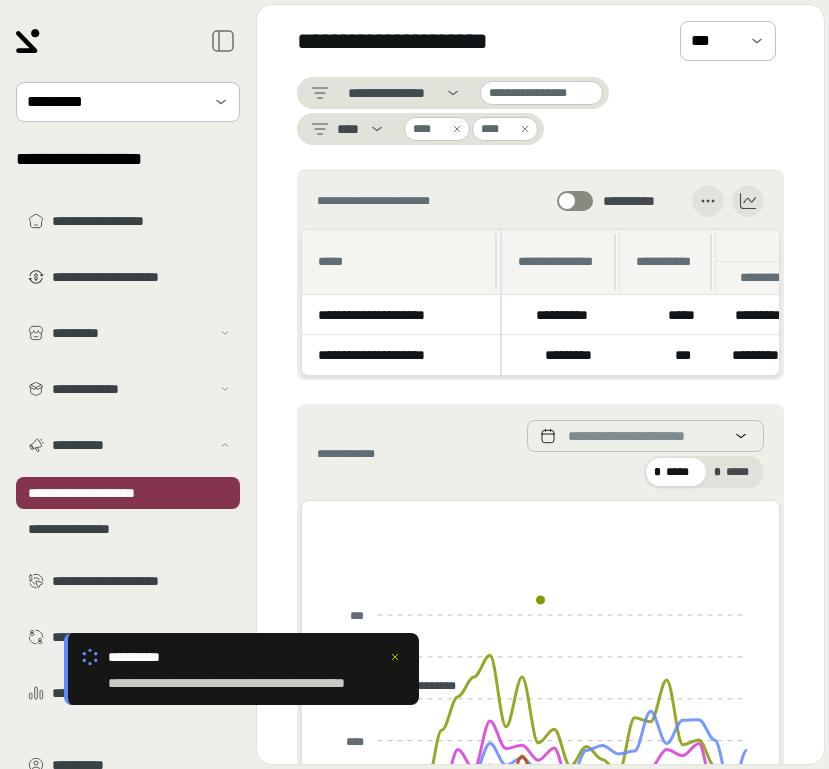click at bounding box center (525, 129) 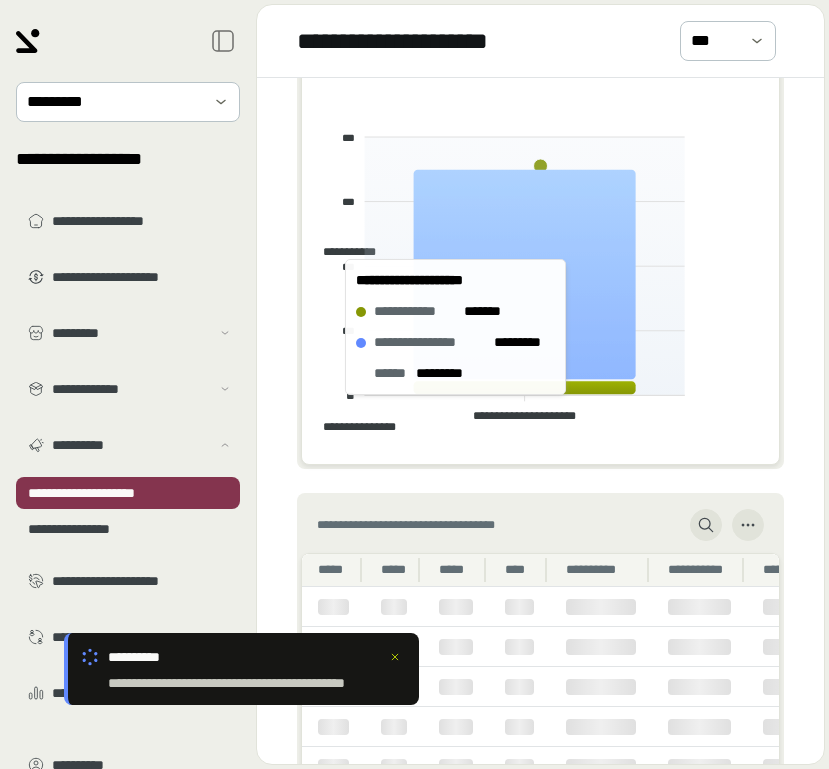 scroll, scrollTop: 1184, scrollLeft: 0, axis: vertical 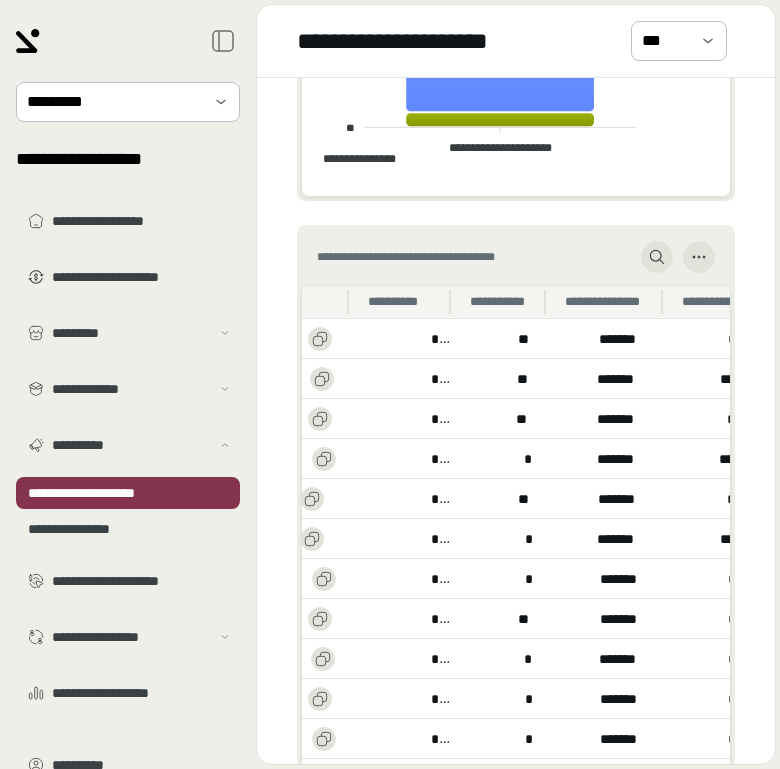 click on "**********" at bounding box center [501, 302] 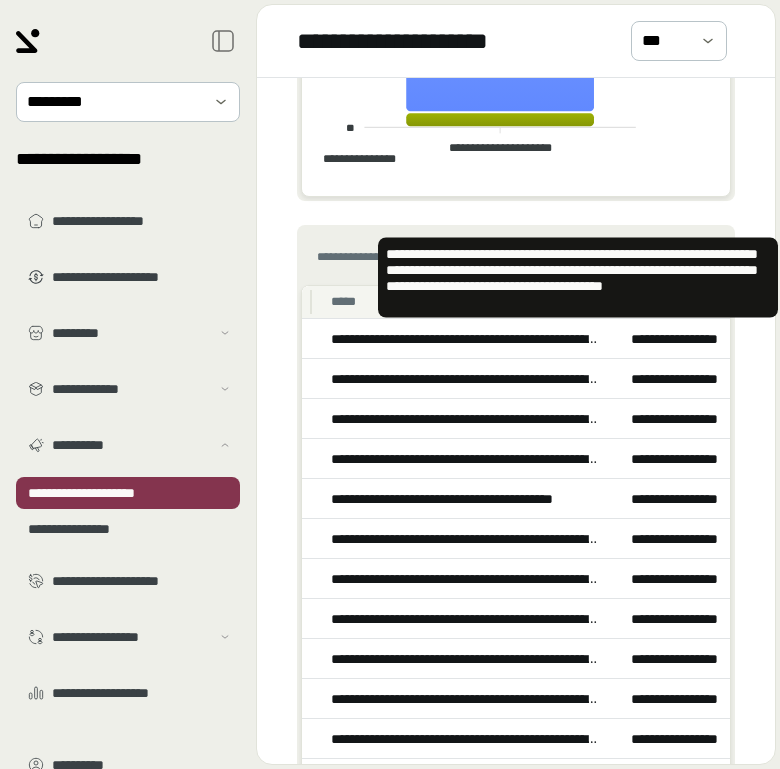 scroll, scrollTop: 0, scrollLeft: 0, axis: both 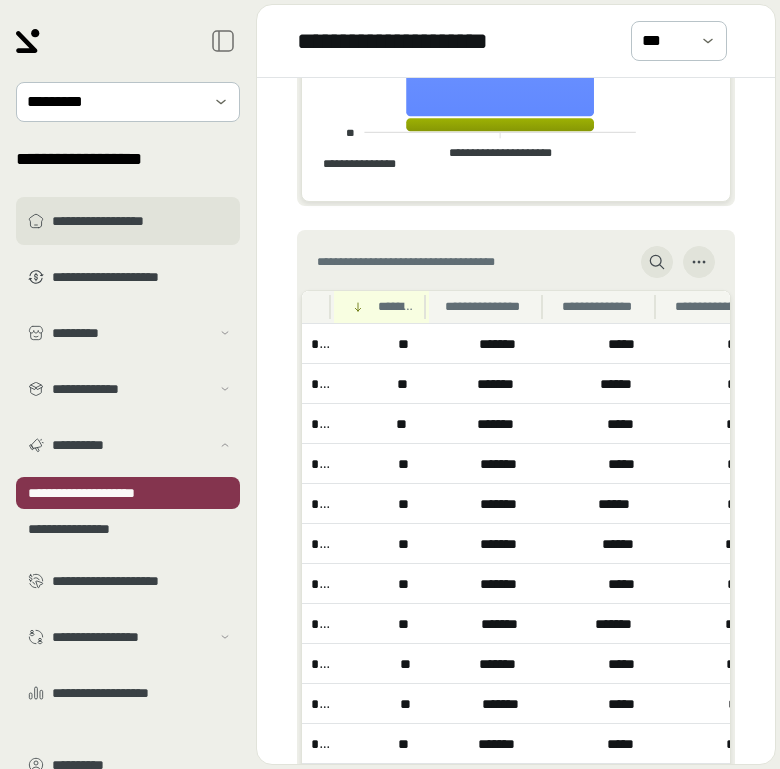 click on "**********" at bounding box center (142, 221) 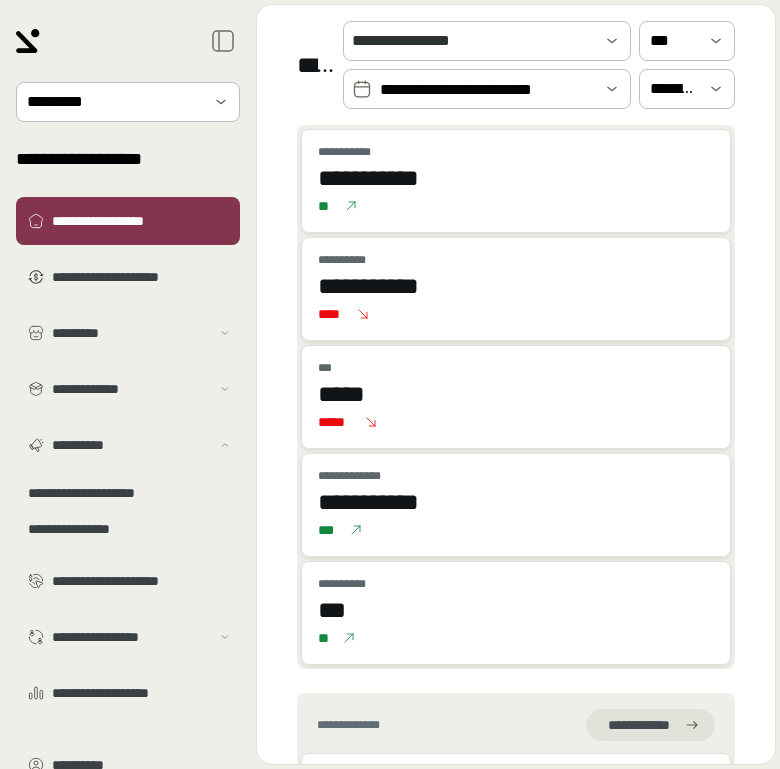 click on "**********" at bounding box center [487, 90] 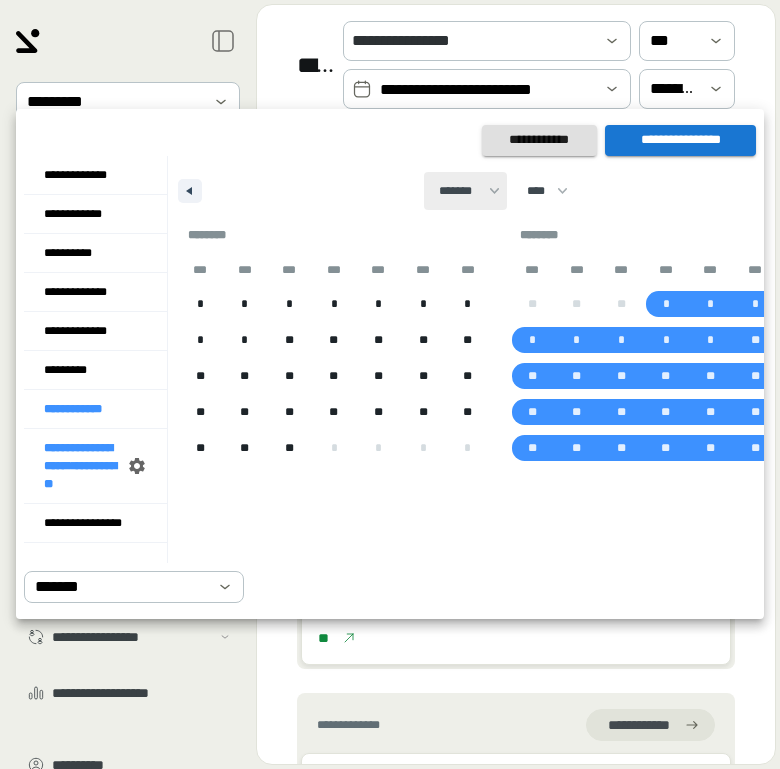 click on "******* ******** ***** ***** *** **** **** ****** ********* ******* ******** ********" at bounding box center [465, 191] 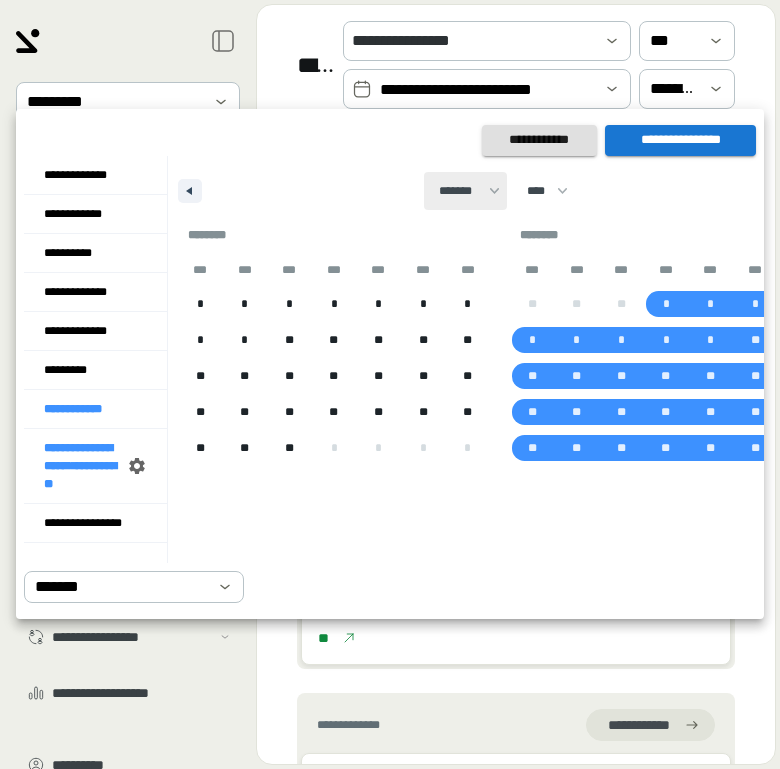 select on "*" 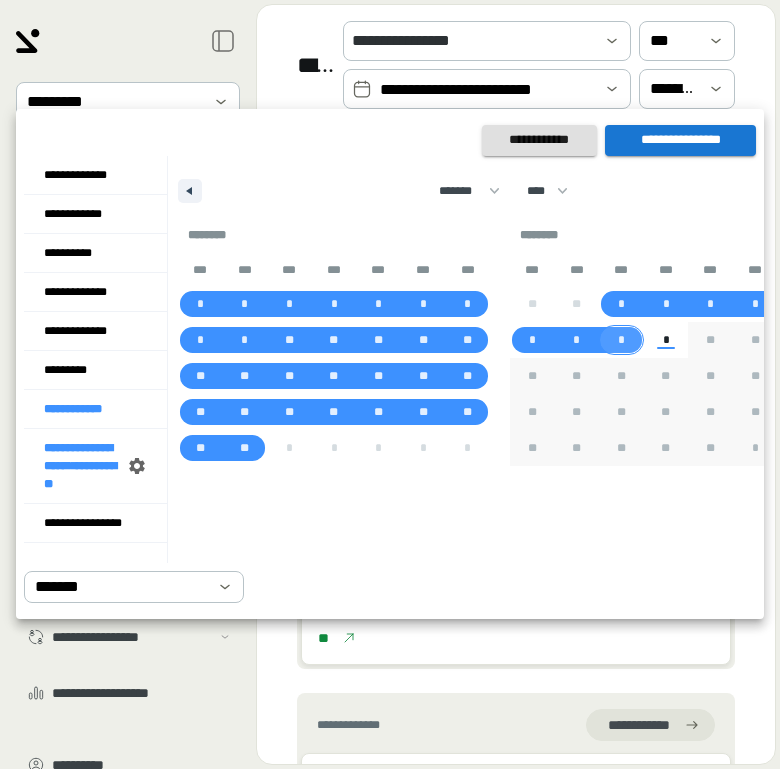 click on "*" at bounding box center (621, 340) 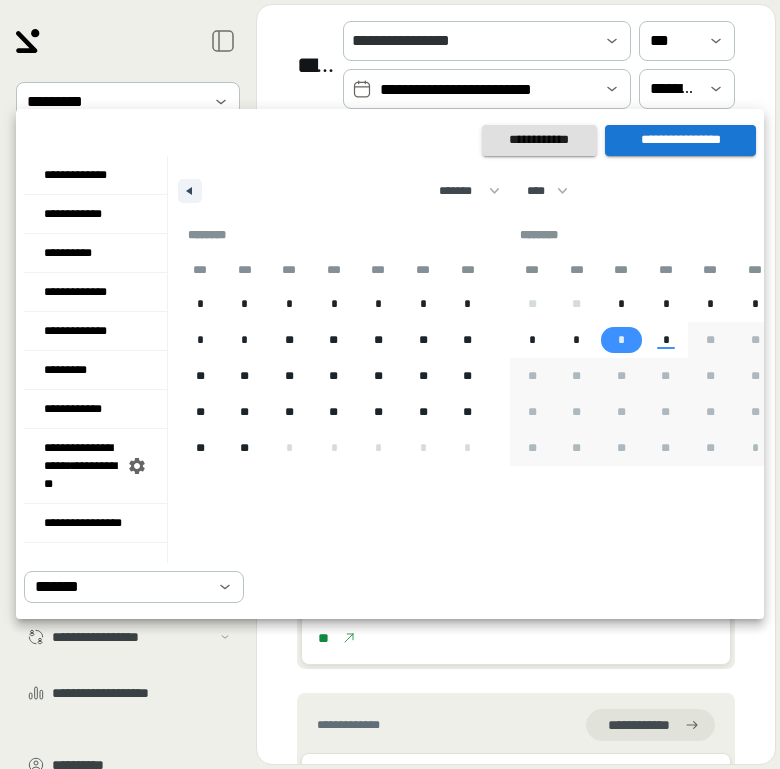 click on "**********" at bounding box center (680, 140) 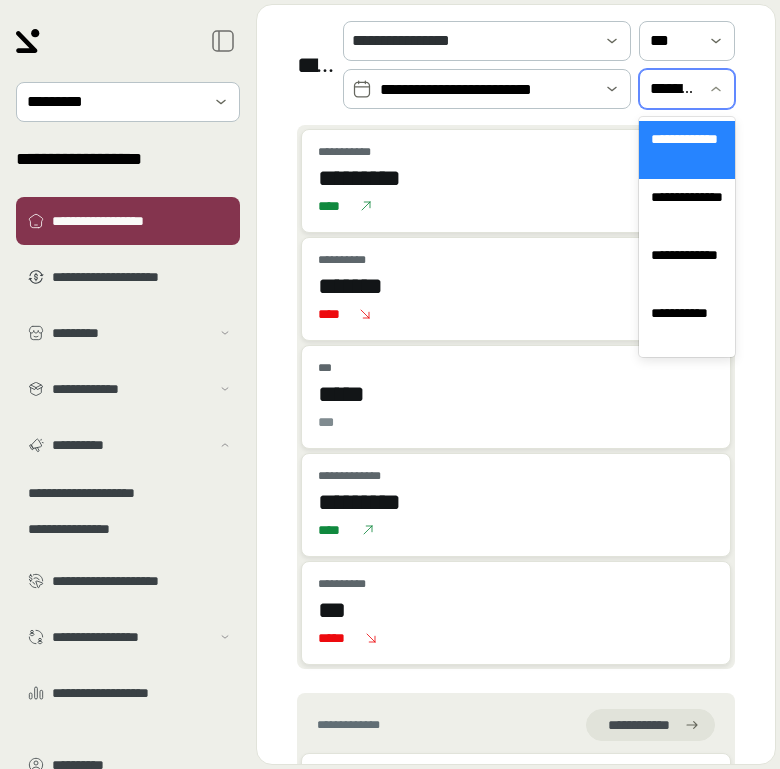 click on "**********" at bounding box center (673, 89) 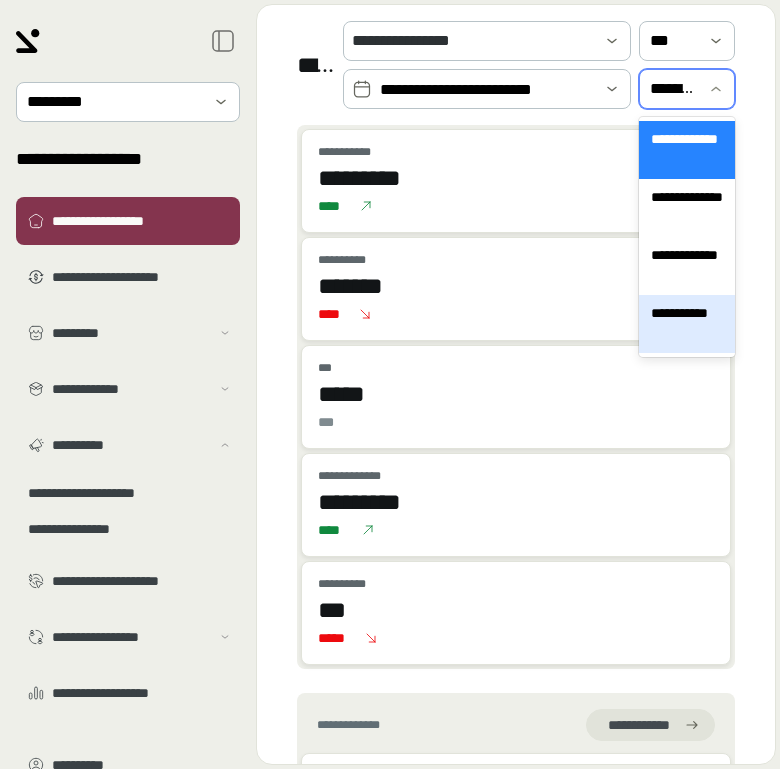 click on "**********" at bounding box center (687, 324) 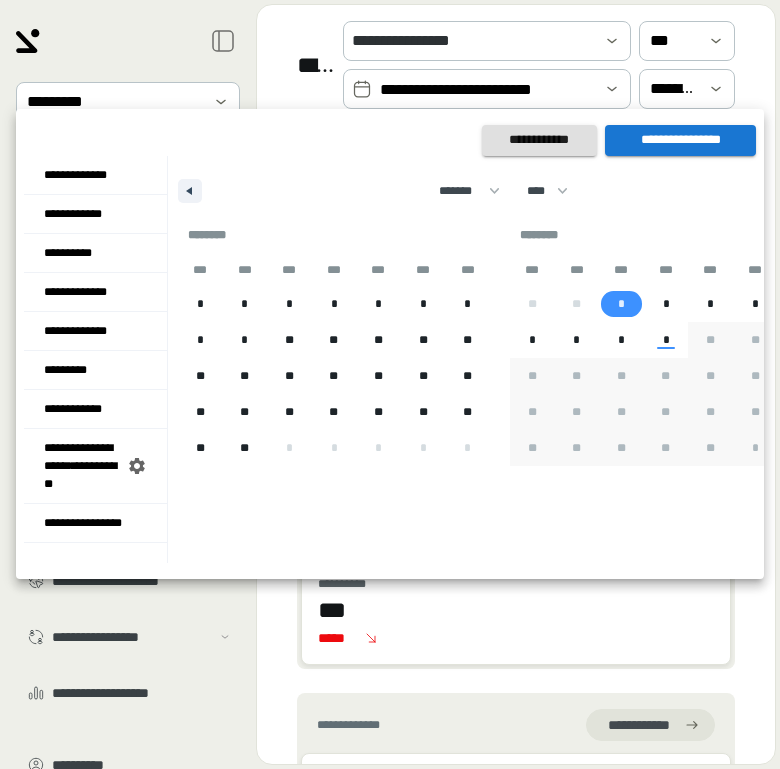 click on "*" at bounding box center [621, 304] 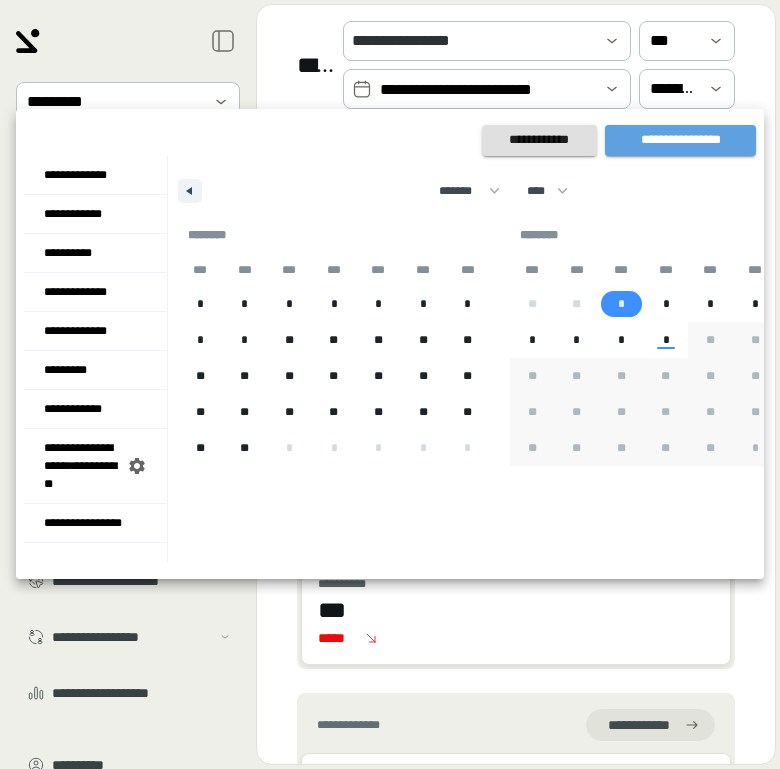 click on "**********" at bounding box center [680, 140] 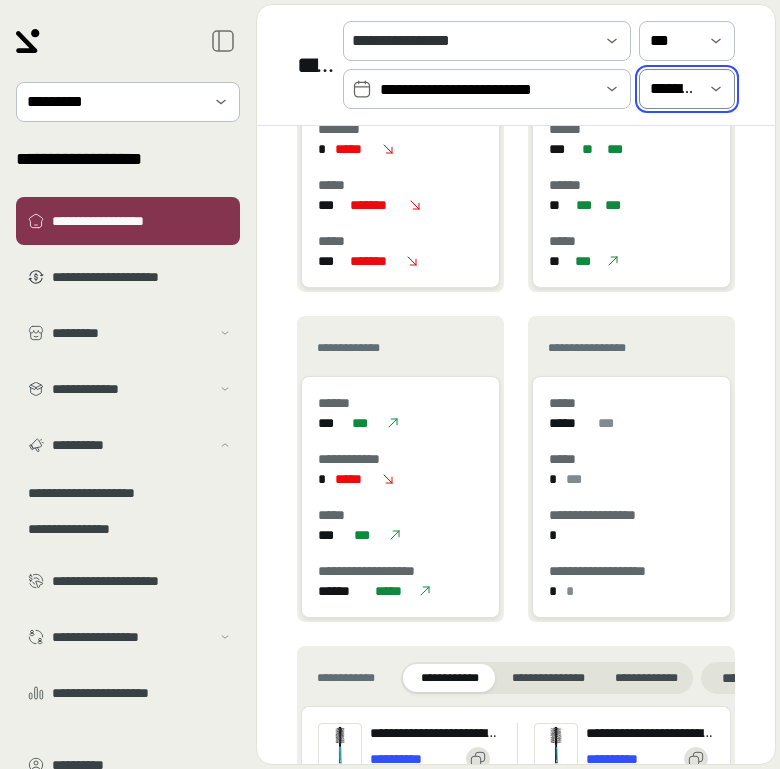 scroll, scrollTop: 1329, scrollLeft: 0, axis: vertical 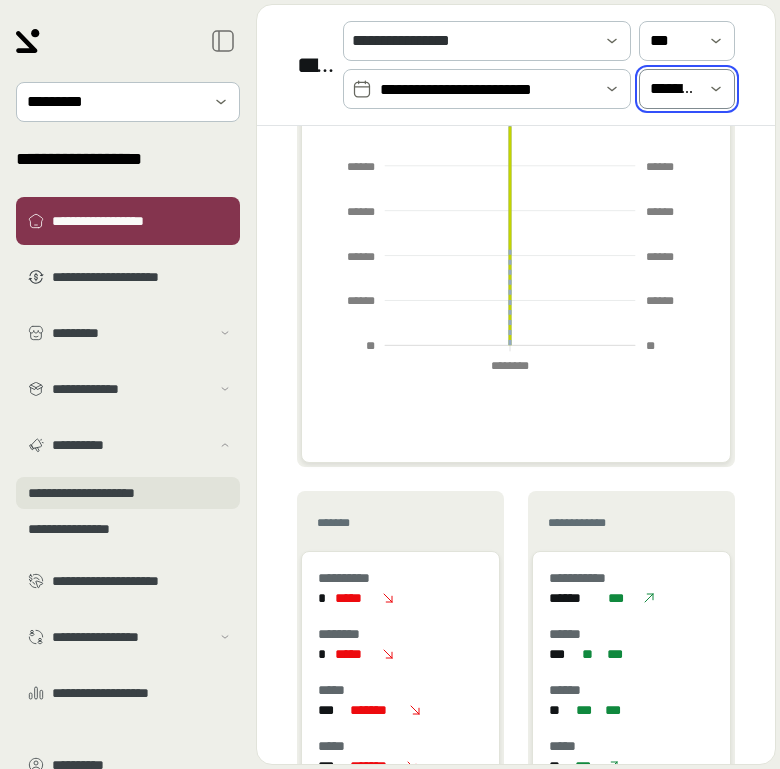 click on "**********" at bounding box center (128, 493) 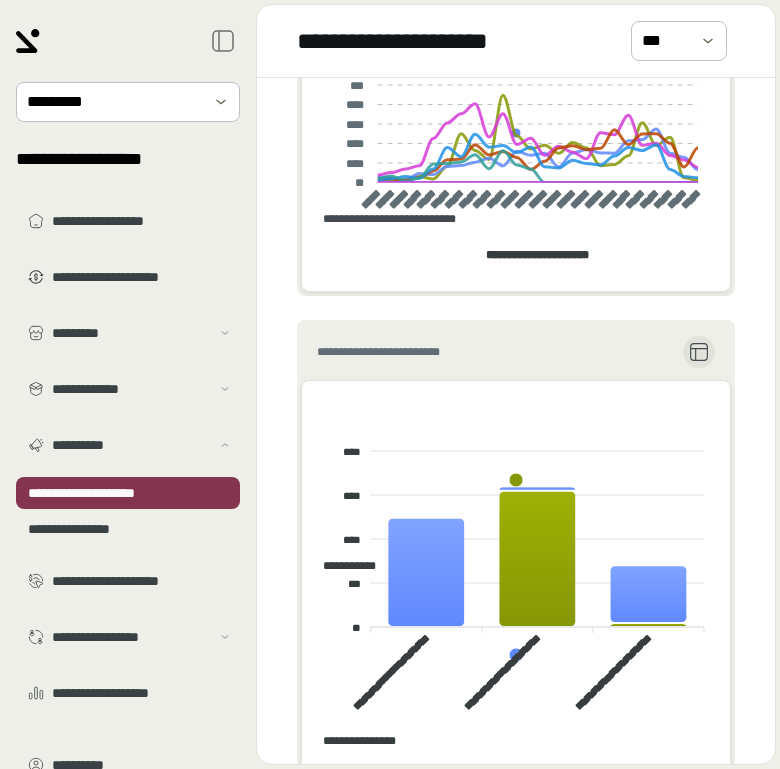scroll, scrollTop: 857, scrollLeft: 0, axis: vertical 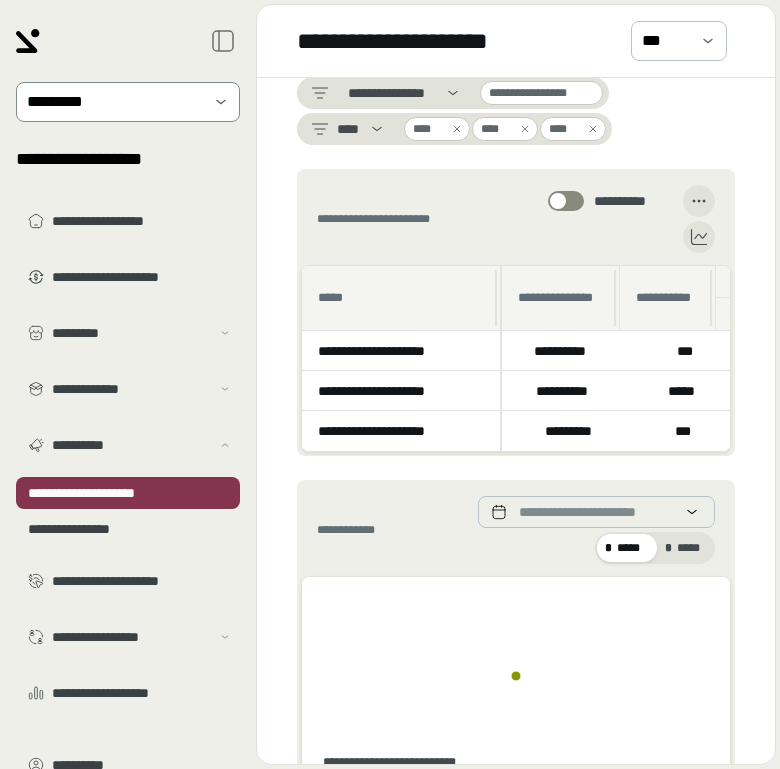 click at bounding box center [114, 102] 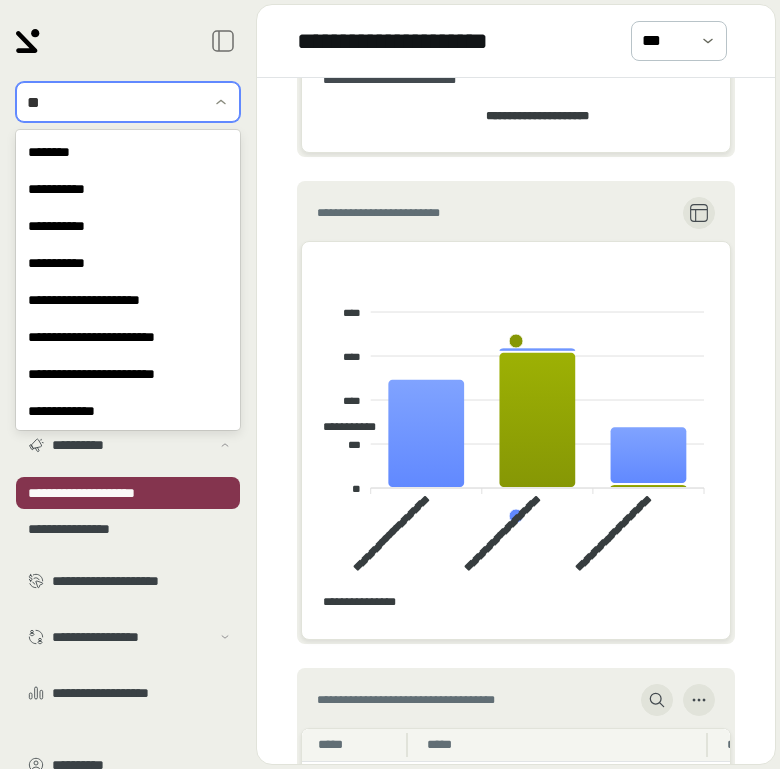 scroll, scrollTop: 4, scrollLeft: 0, axis: vertical 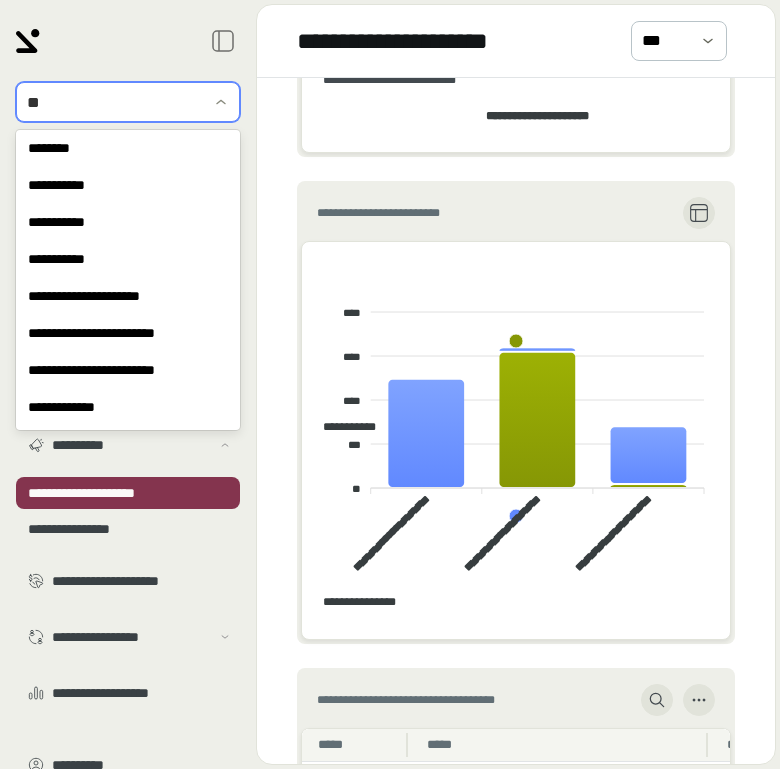 type on "***" 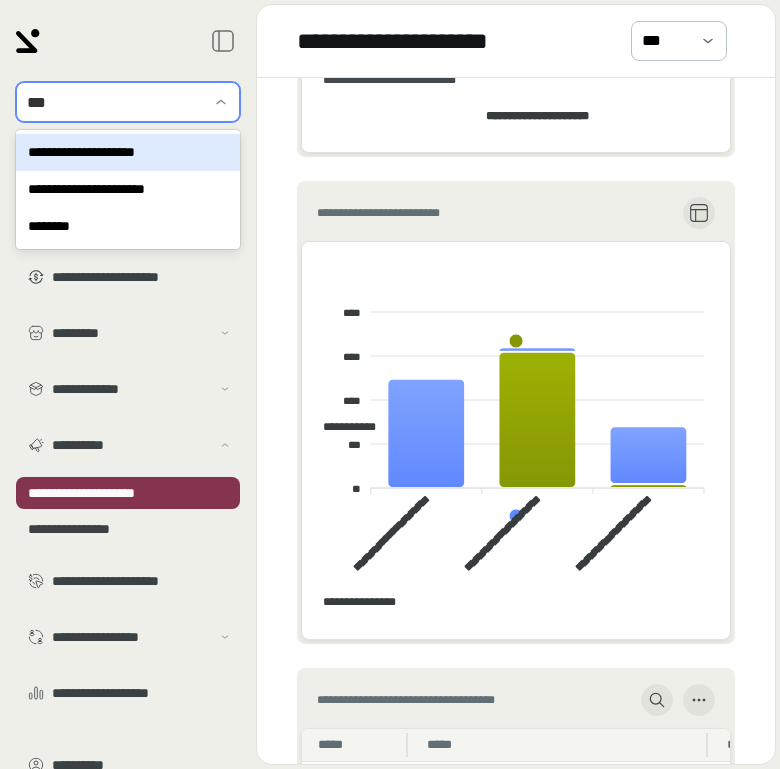 scroll, scrollTop: 0, scrollLeft: 0, axis: both 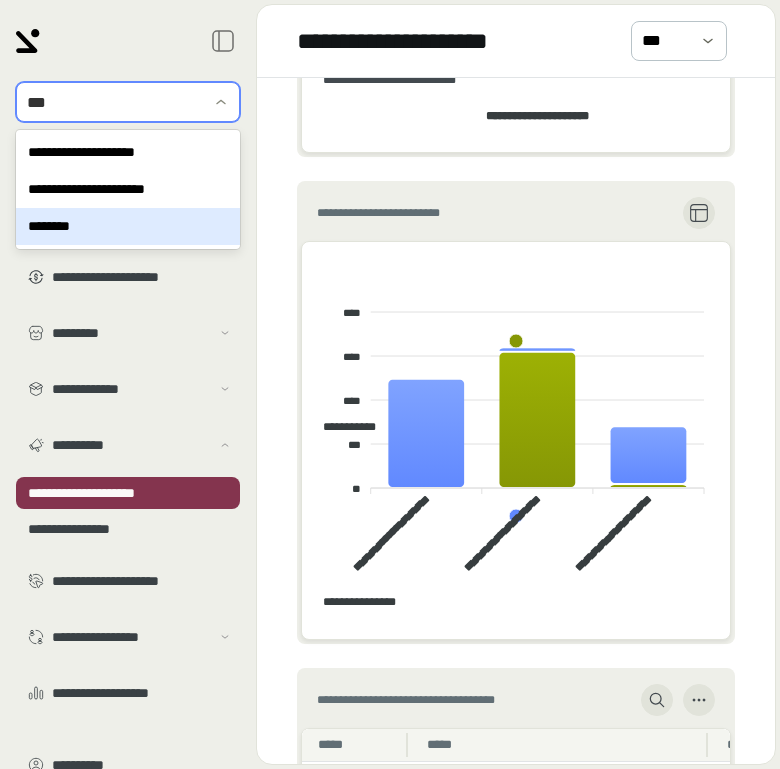 type 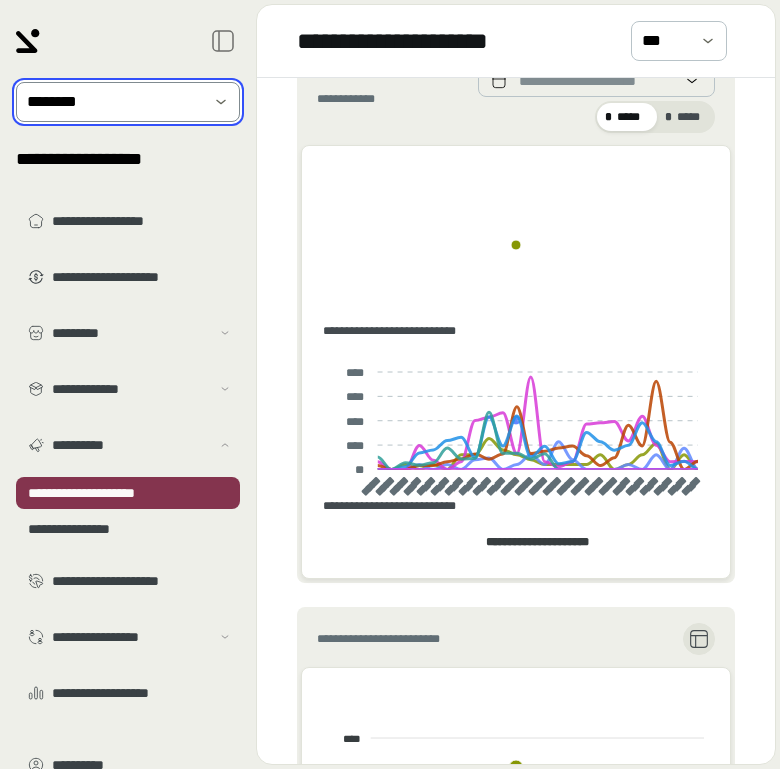 scroll, scrollTop: 169, scrollLeft: 0, axis: vertical 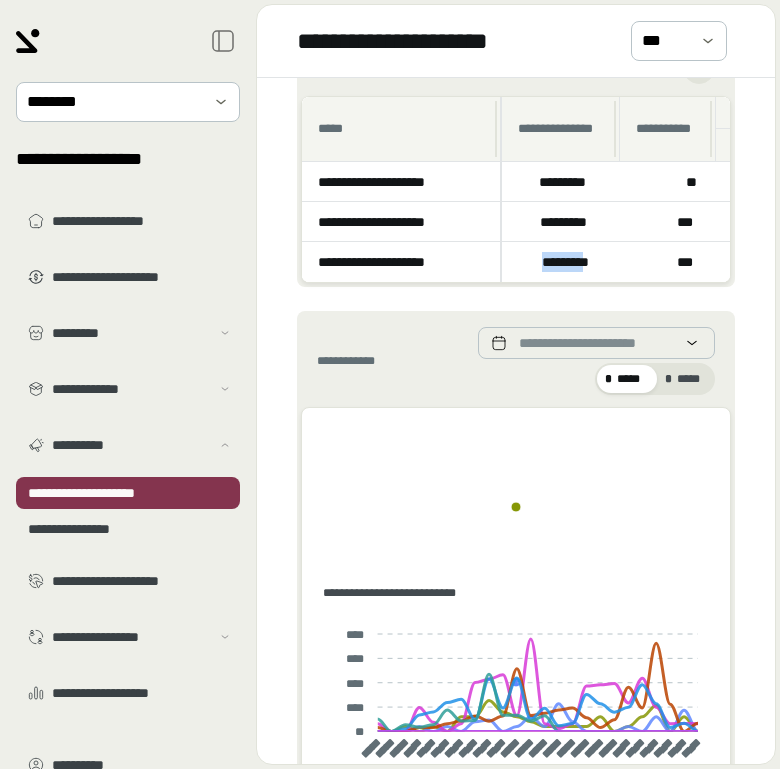 drag, startPoint x: 542, startPoint y: 265, endPoint x: 598, endPoint y: 263, distance: 56.0357 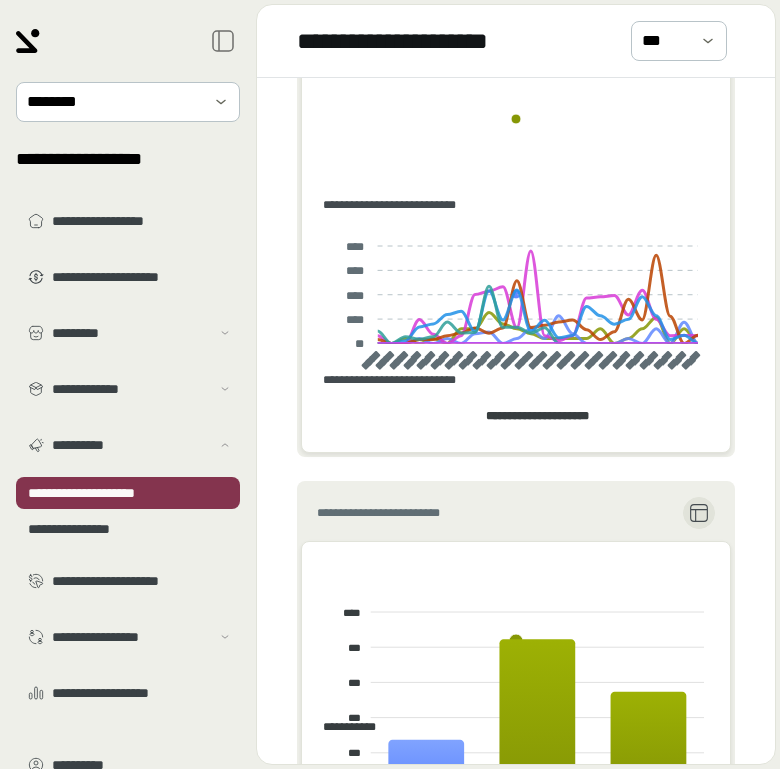 scroll, scrollTop: 0, scrollLeft: 0, axis: both 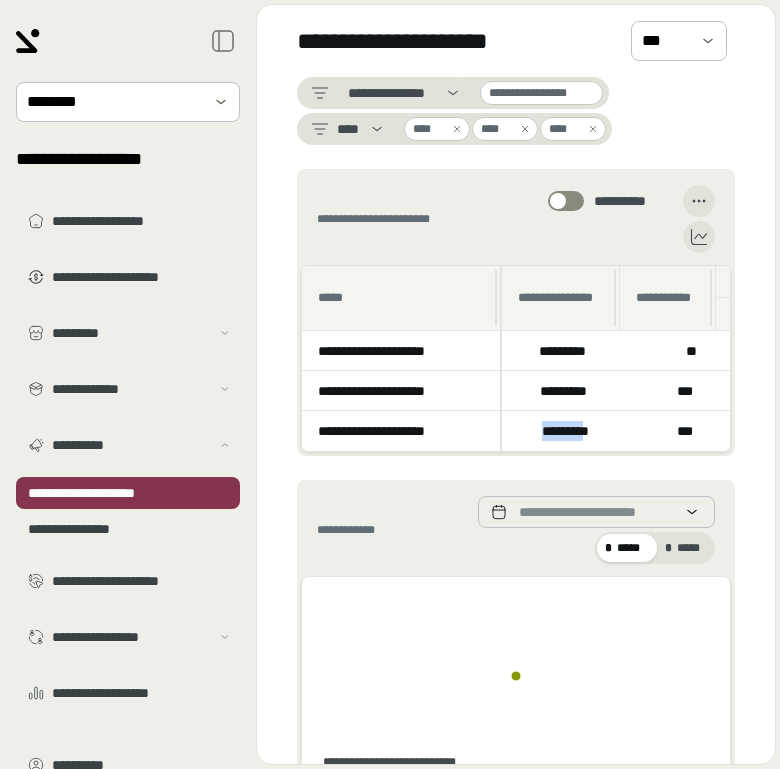 click 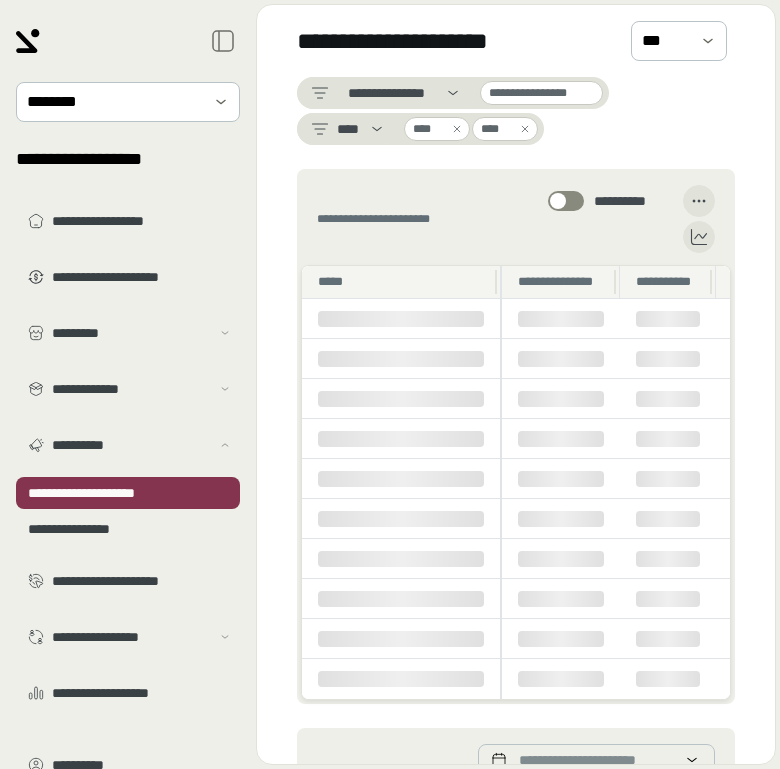 click 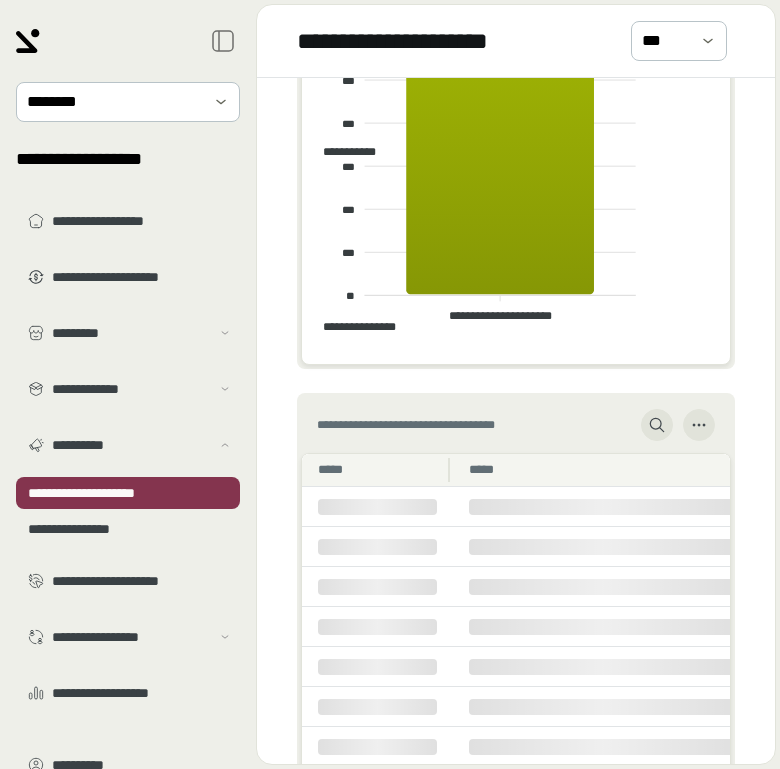 scroll, scrollTop: 1220, scrollLeft: 0, axis: vertical 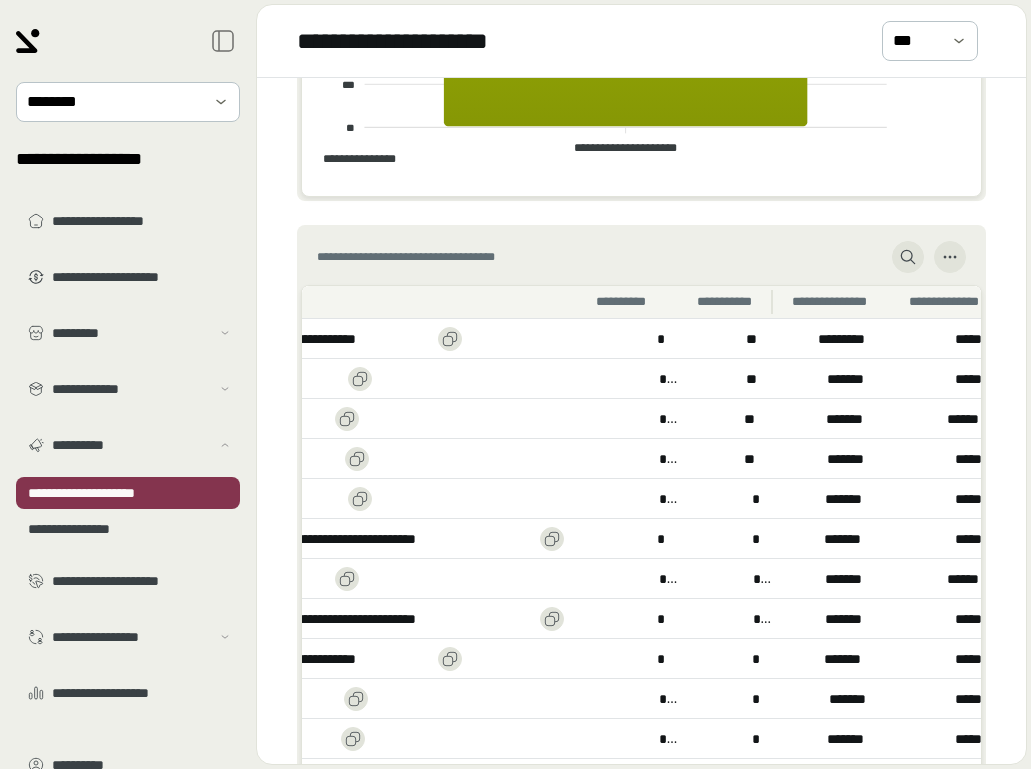 click on "**********" at bounding box center (728, 302) 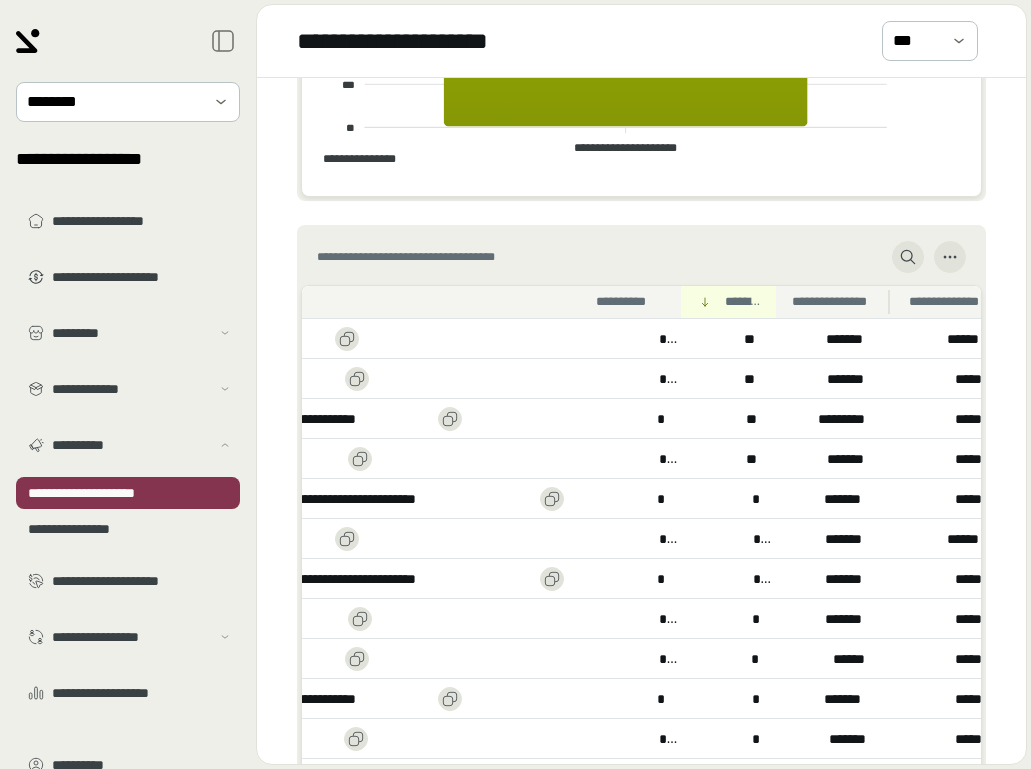 click on "**********" at bounding box center (834, 302) 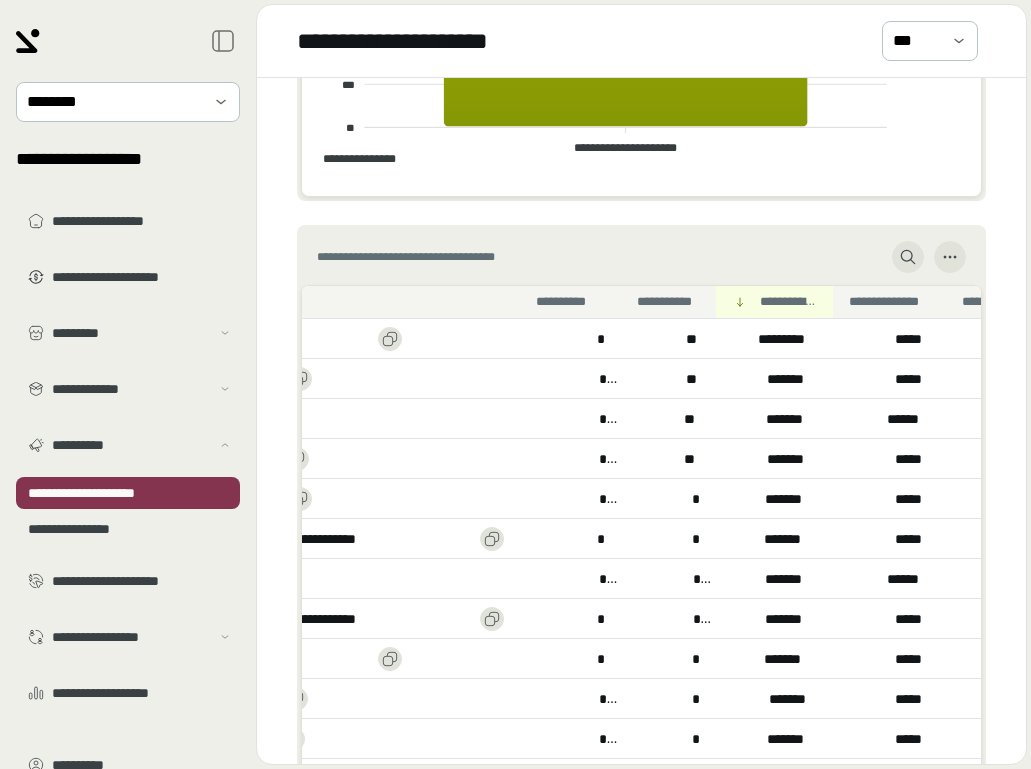 scroll, scrollTop: 0, scrollLeft: 663, axis: horizontal 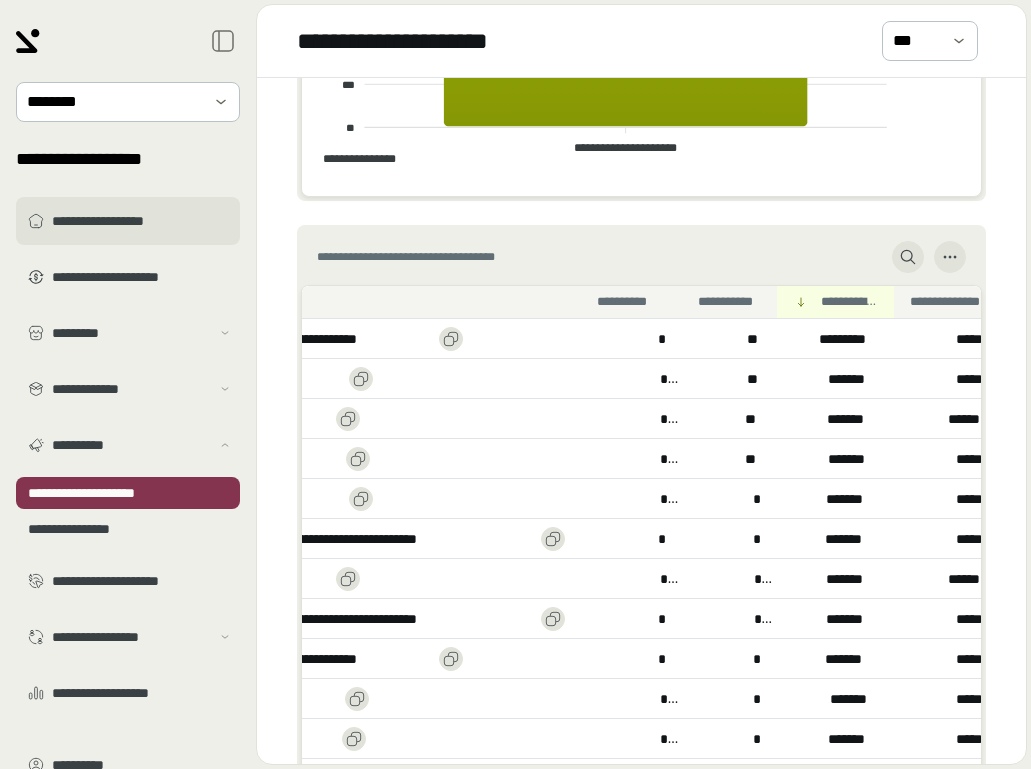 click on "**********" at bounding box center (142, 221) 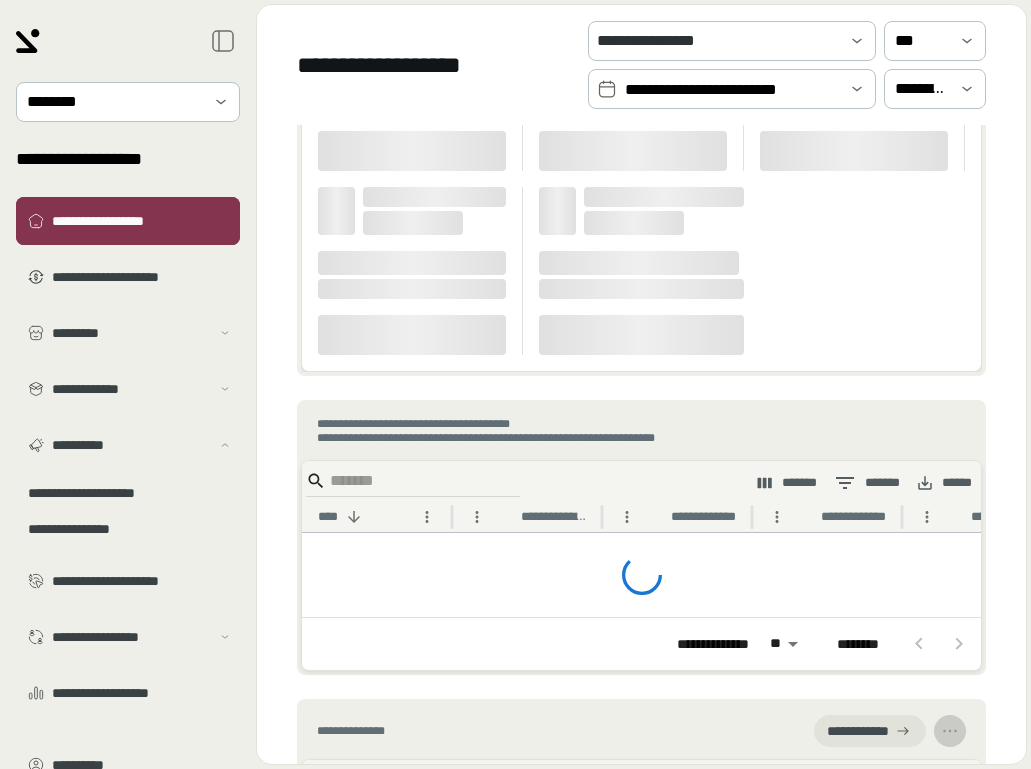 scroll, scrollTop: 0, scrollLeft: 0, axis: both 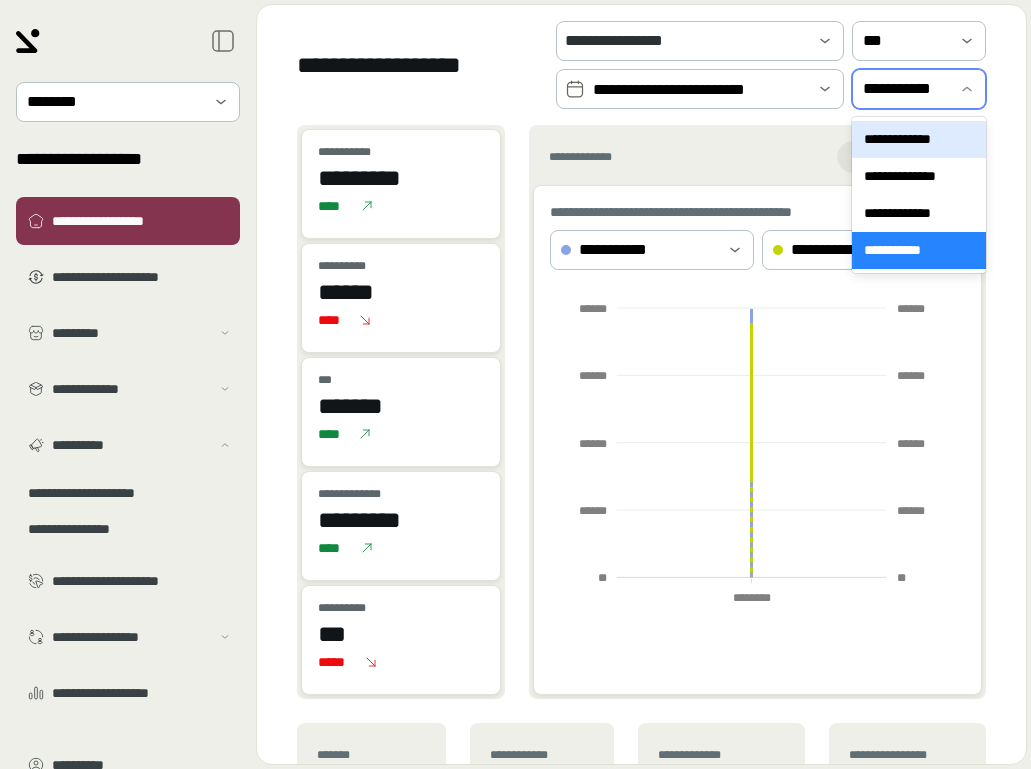 click at bounding box center [967, 89] 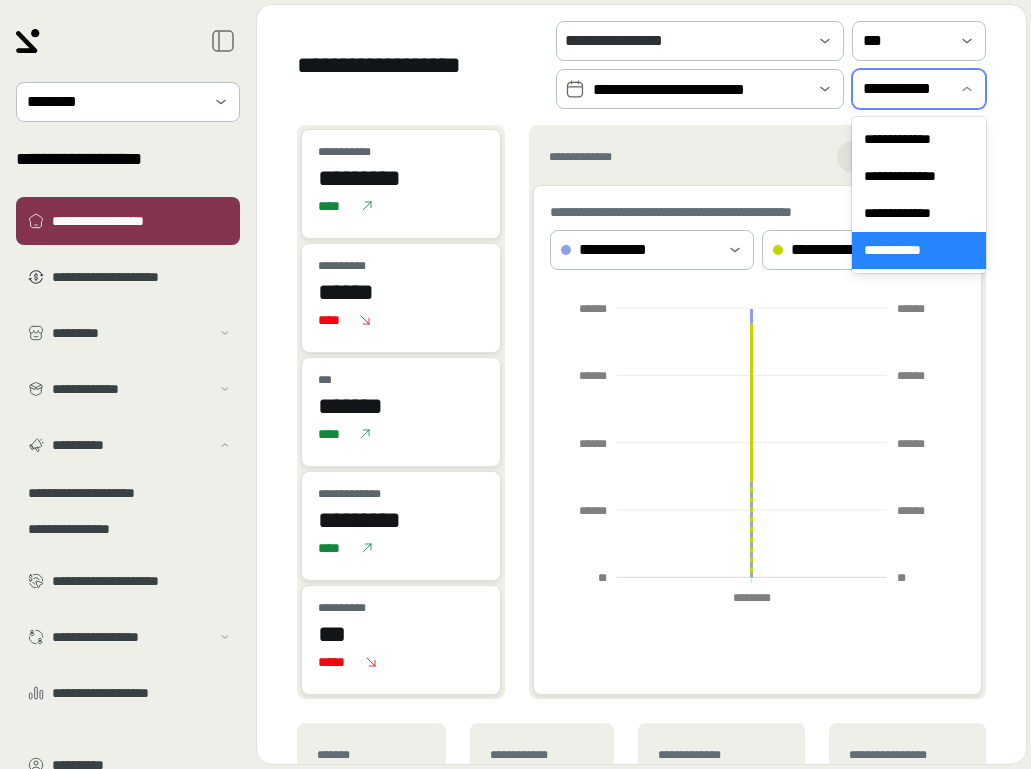 click on "**********" at bounding box center (919, 250) 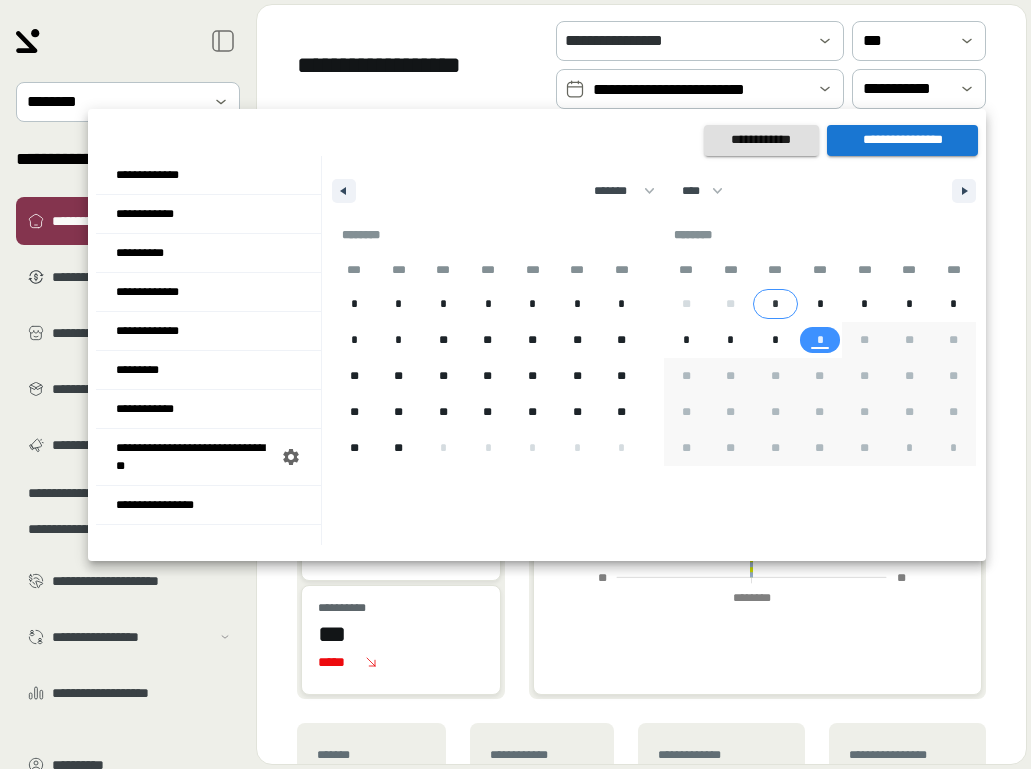 click on "*" at bounding box center (775, 304) 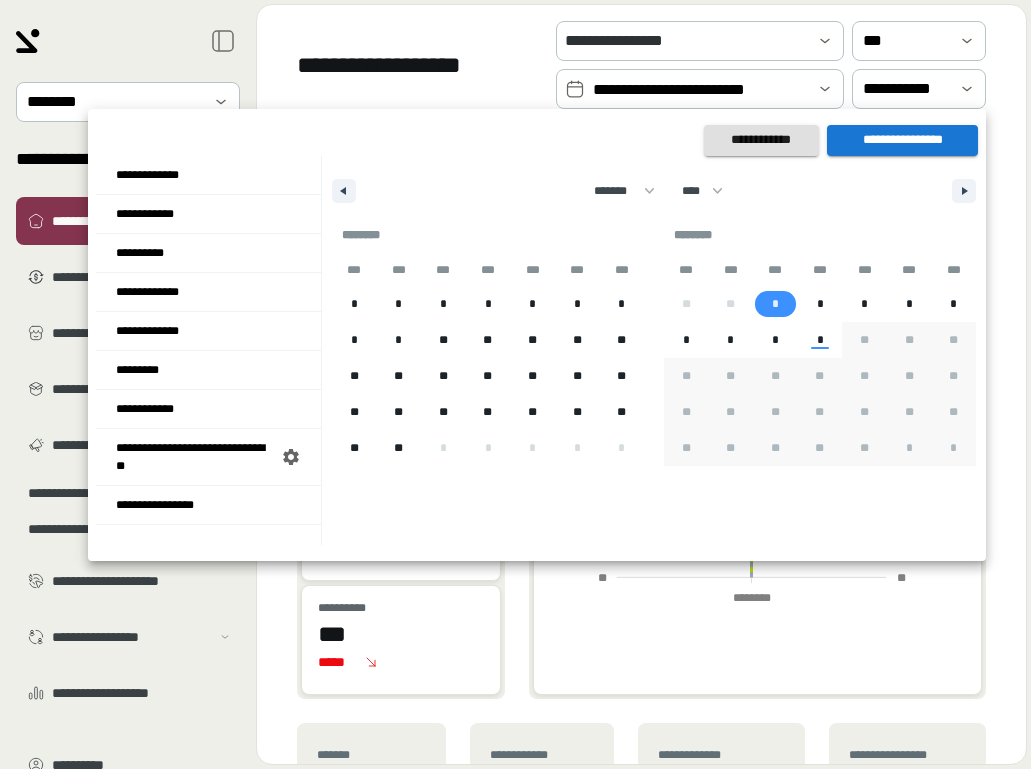 click on "**********" at bounding box center (902, 140) 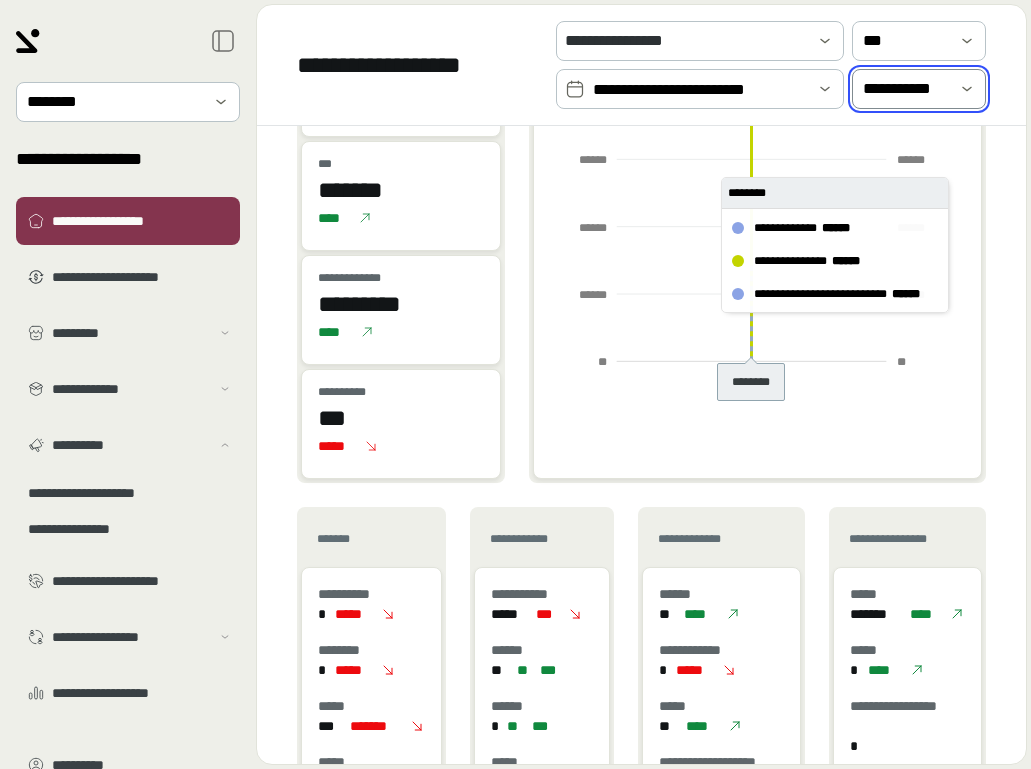 scroll, scrollTop: 720, scrollLeft: 0, axis: vertical 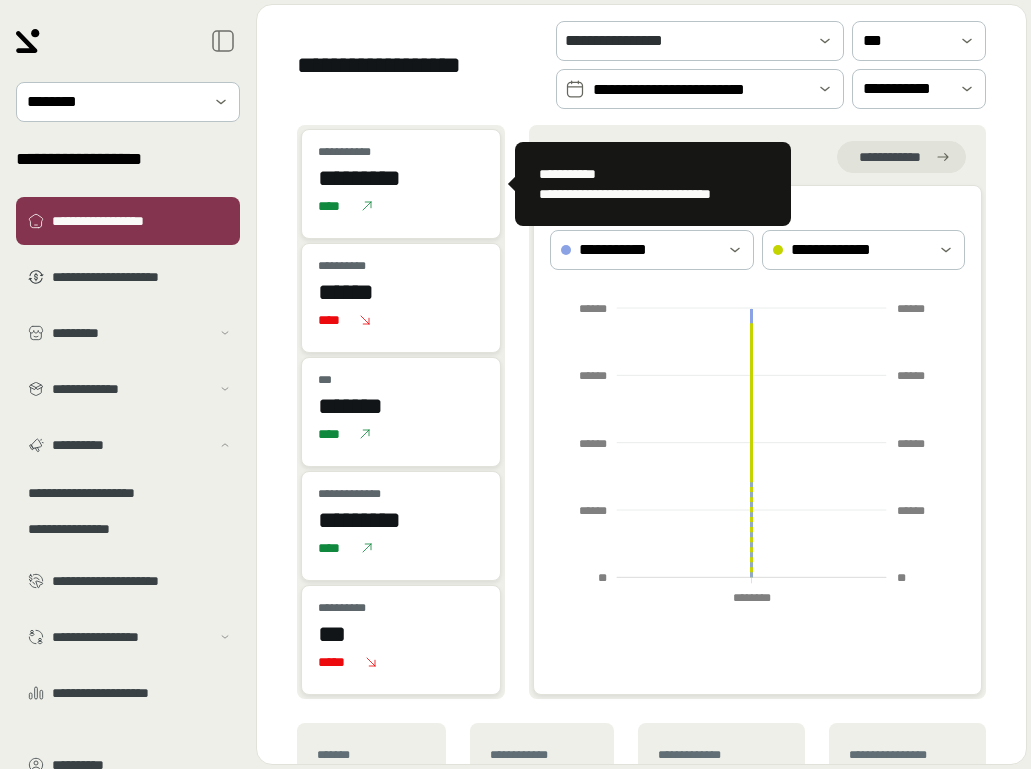 click on "********* ********* ****" at bounding box center (401, 189) 